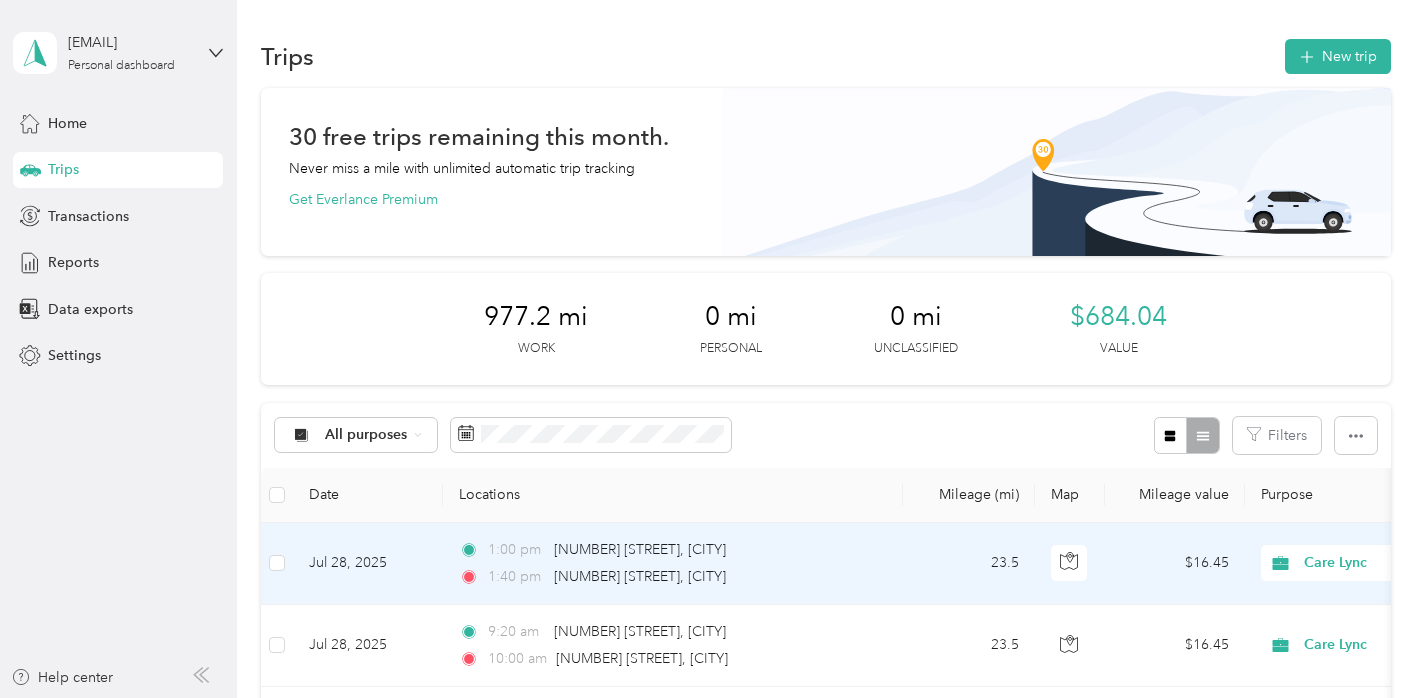 scroll, scrollTop: 0, scrollLeft: 0, axis: both 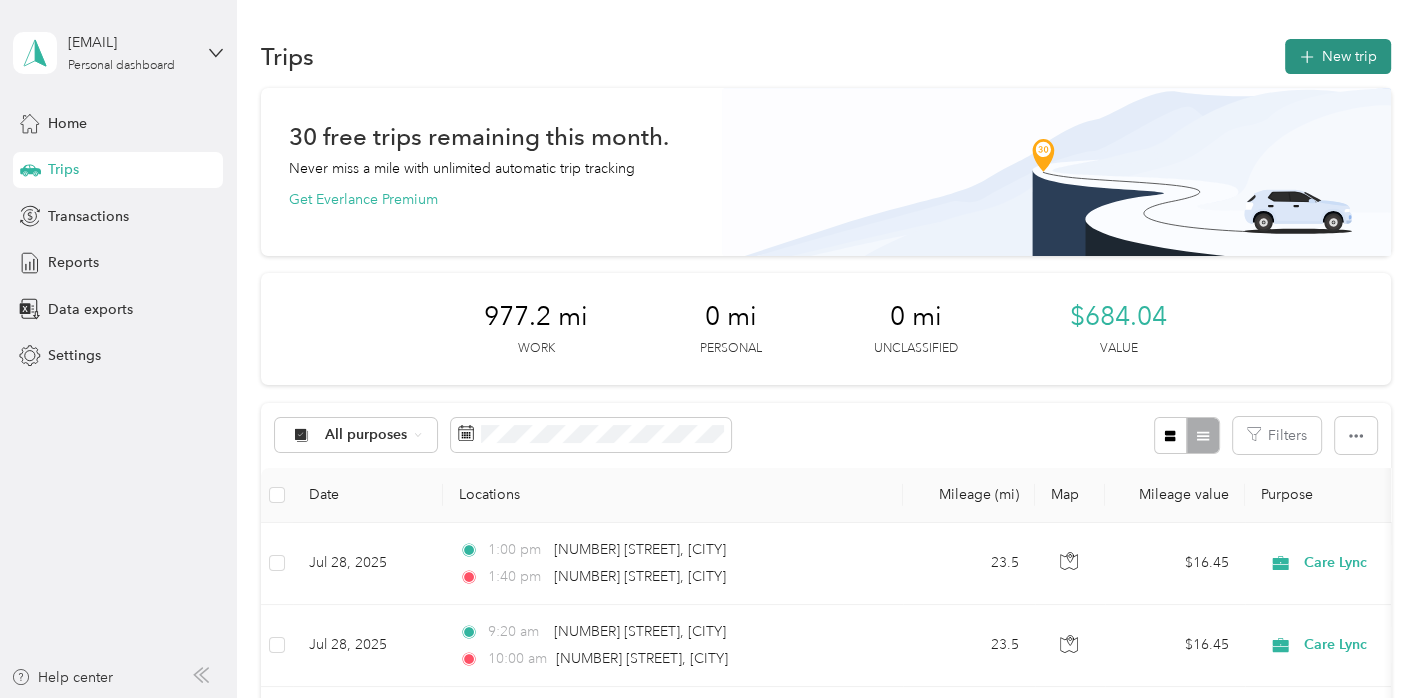 click on "New trip" at bounding box center [1338, 56] 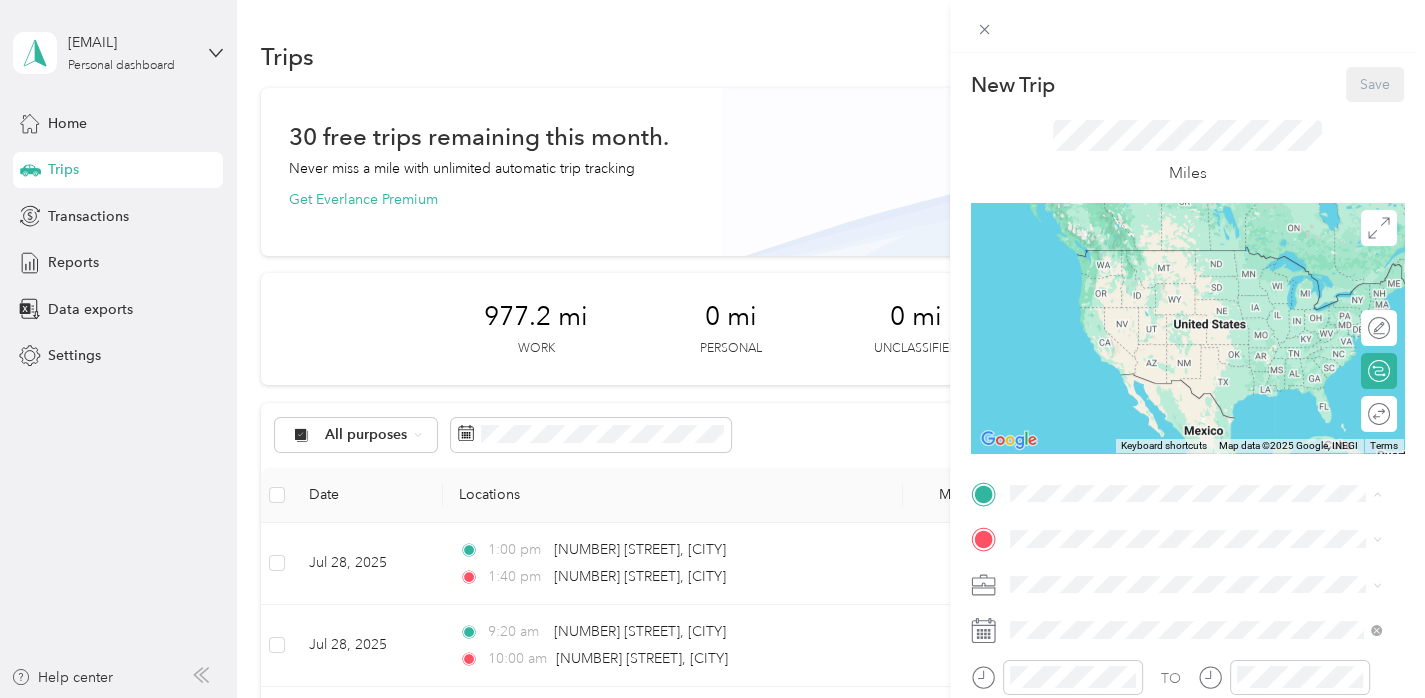 click 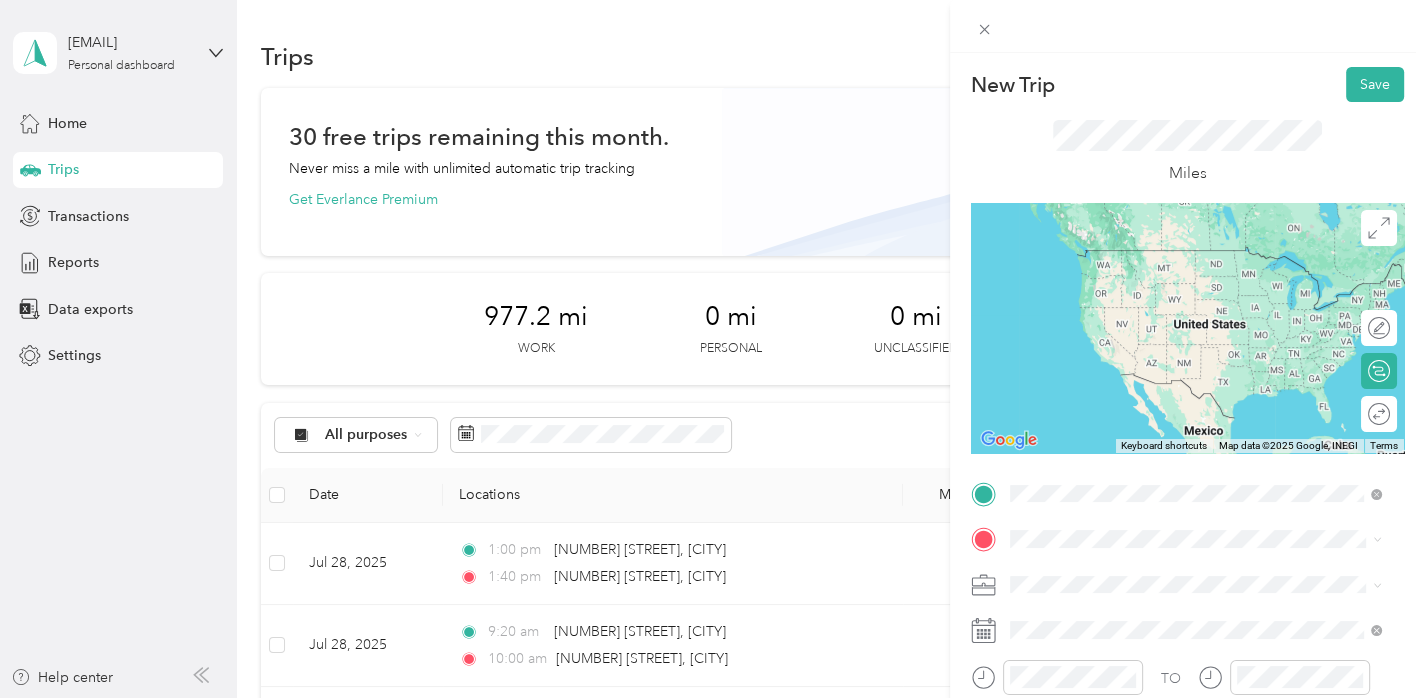 click on "[NUMBER] [STREET]
[CITY], [STATE] [POSTAL_CODE], [COUNTRY]" at bounding box center [1191, 258] 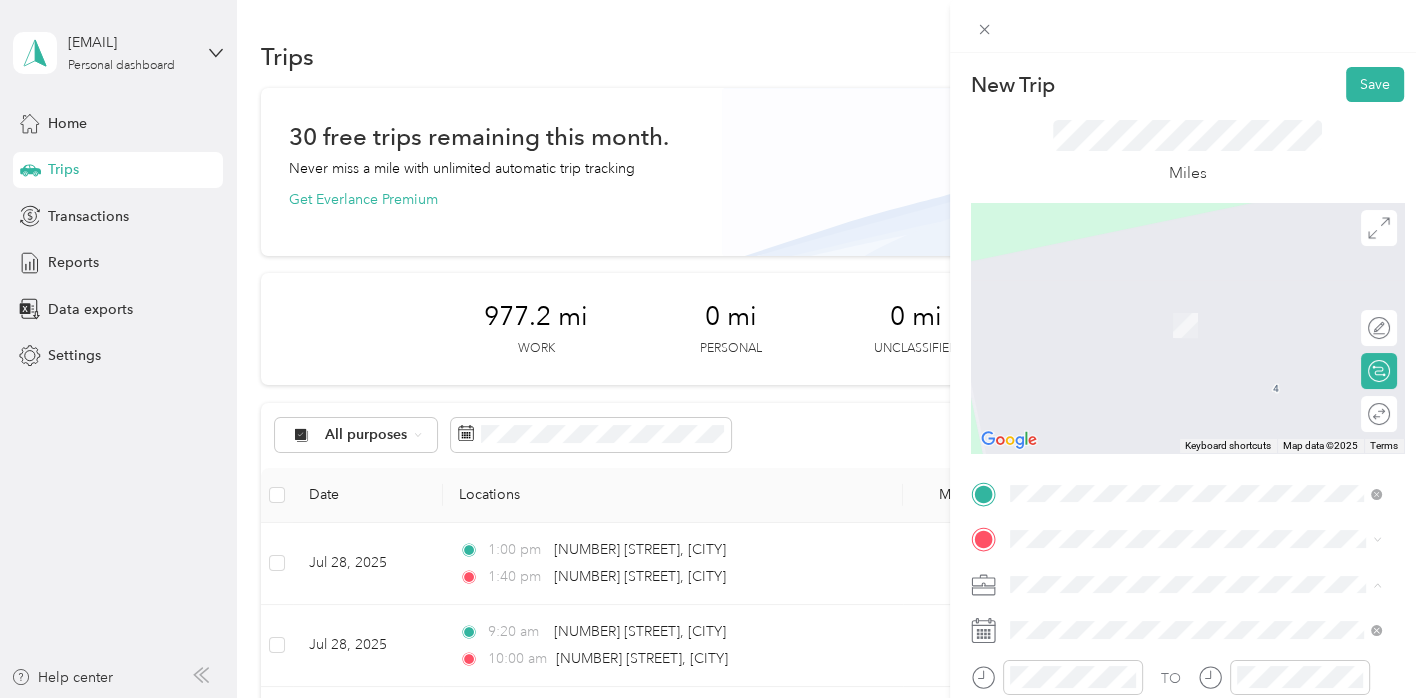 click on "Miles" at bounding box center (1187, 152) 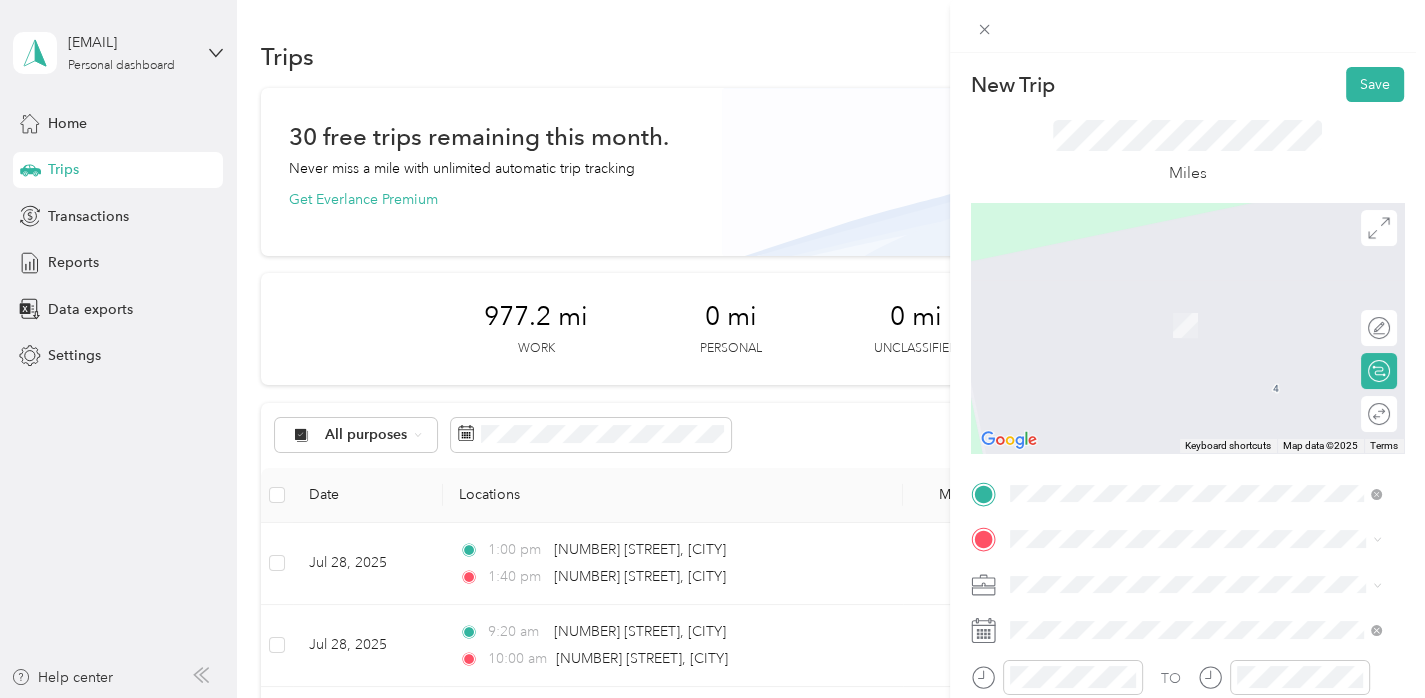 click on "[NUMBER] [STREET]
[CITY], [STATE] [POSTAL_CODE], [COUNTRY]" at bounding box center (1196, 299) 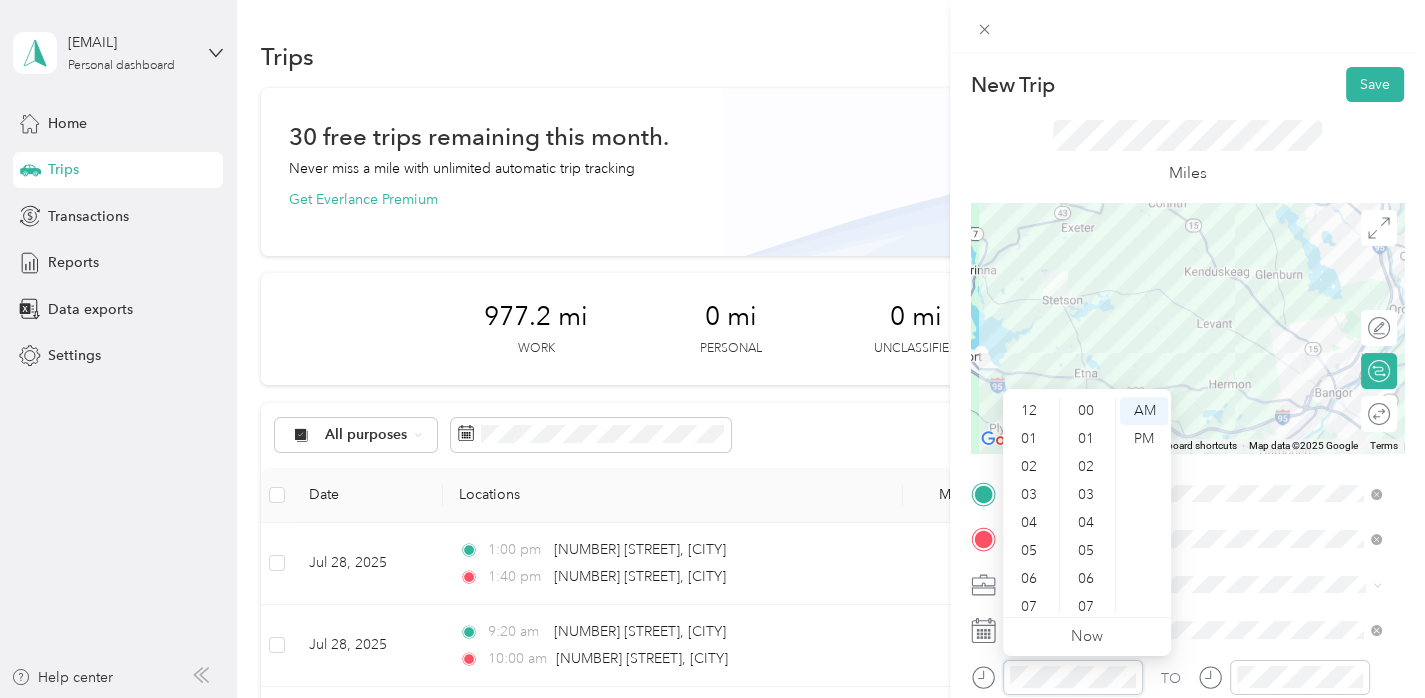 scroll, scrollTop: 728, scrollLeft: 0, axis: vertical 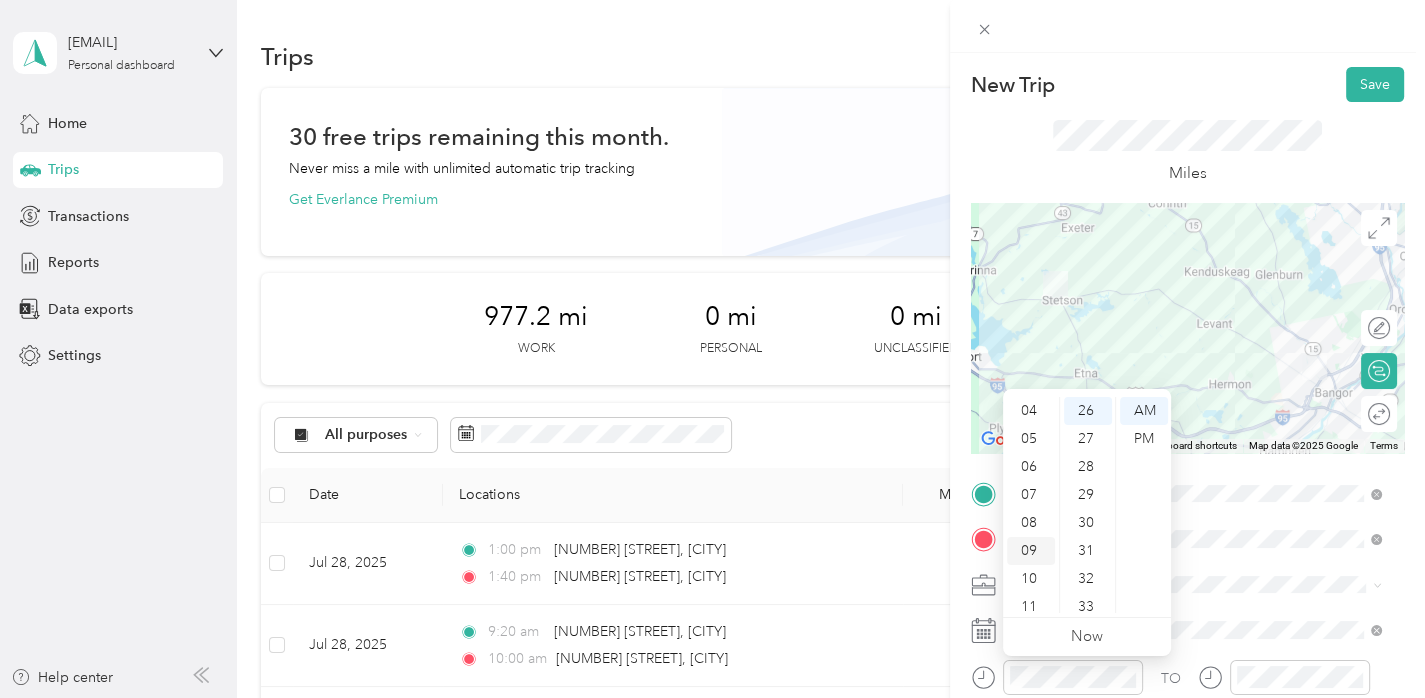 click on "09" at bounding box center [1031, 551] 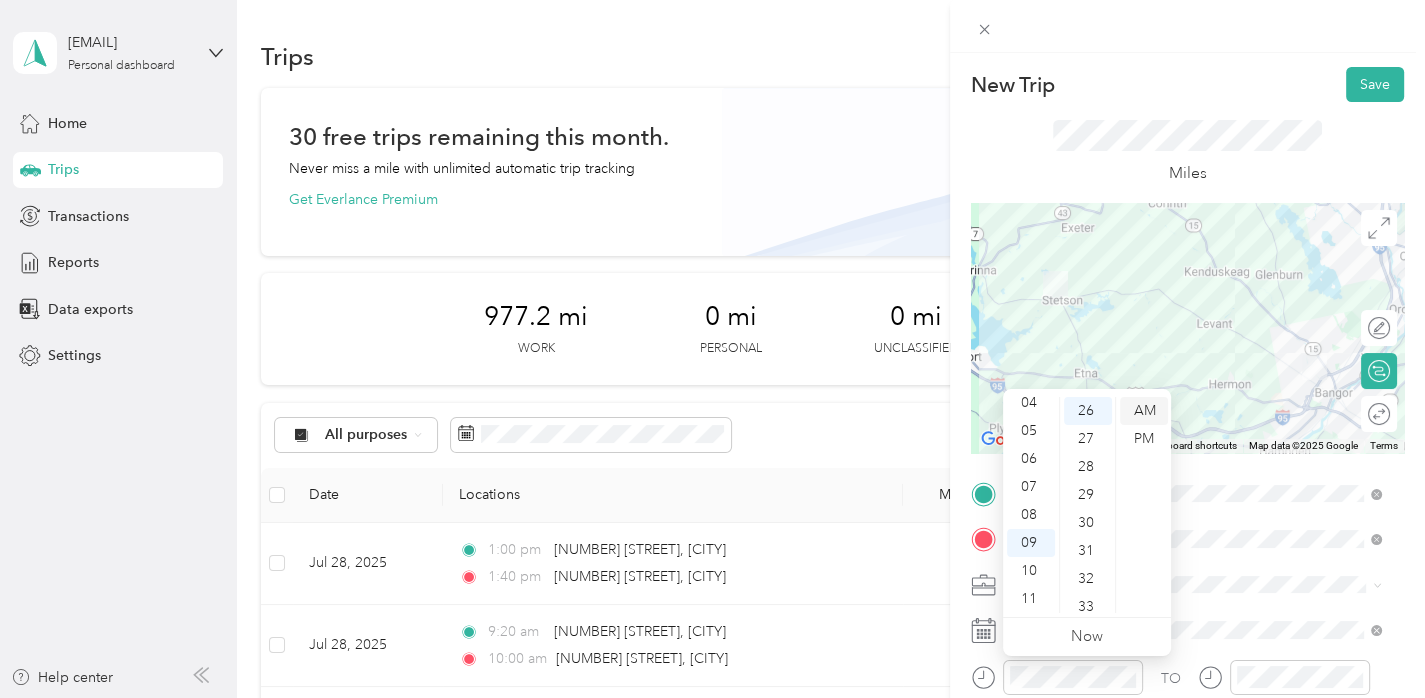 click on "AM" at bounding box center (1144, 411) 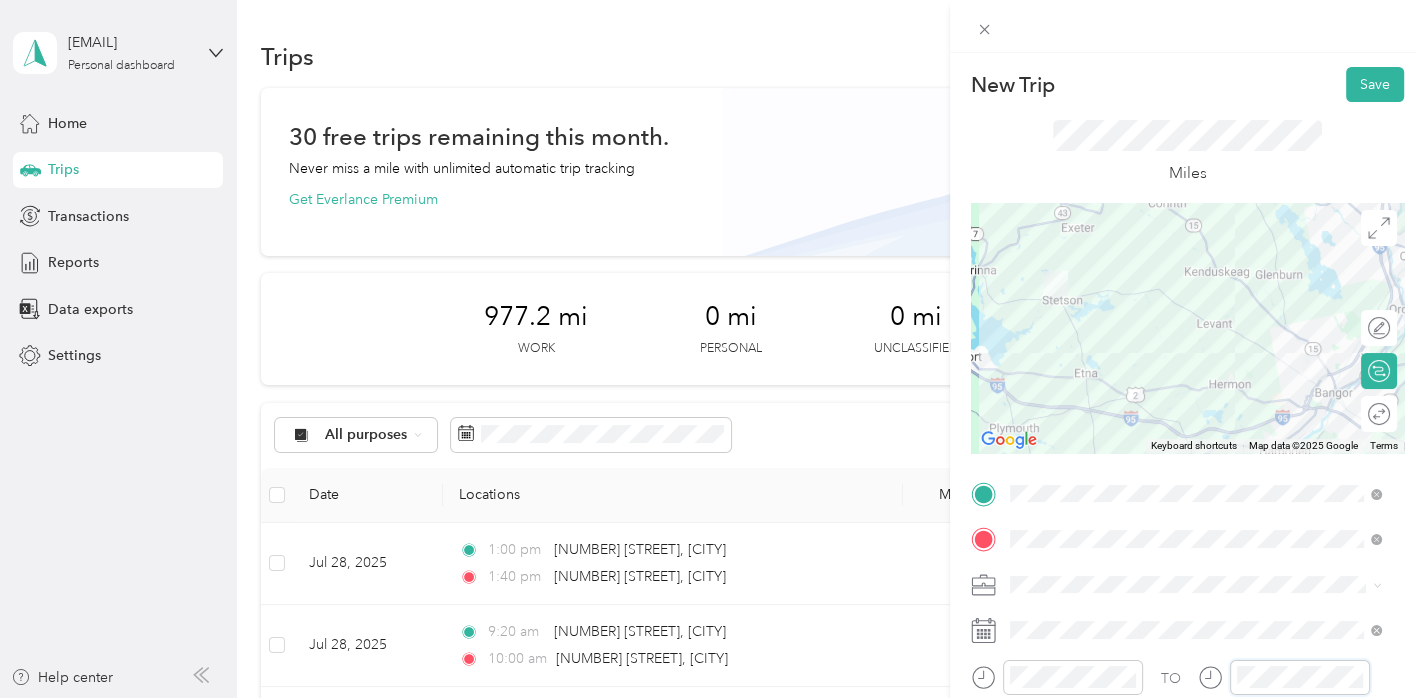 scroll, scrollTop: 120, scrollLeft: 0, axis: vertical 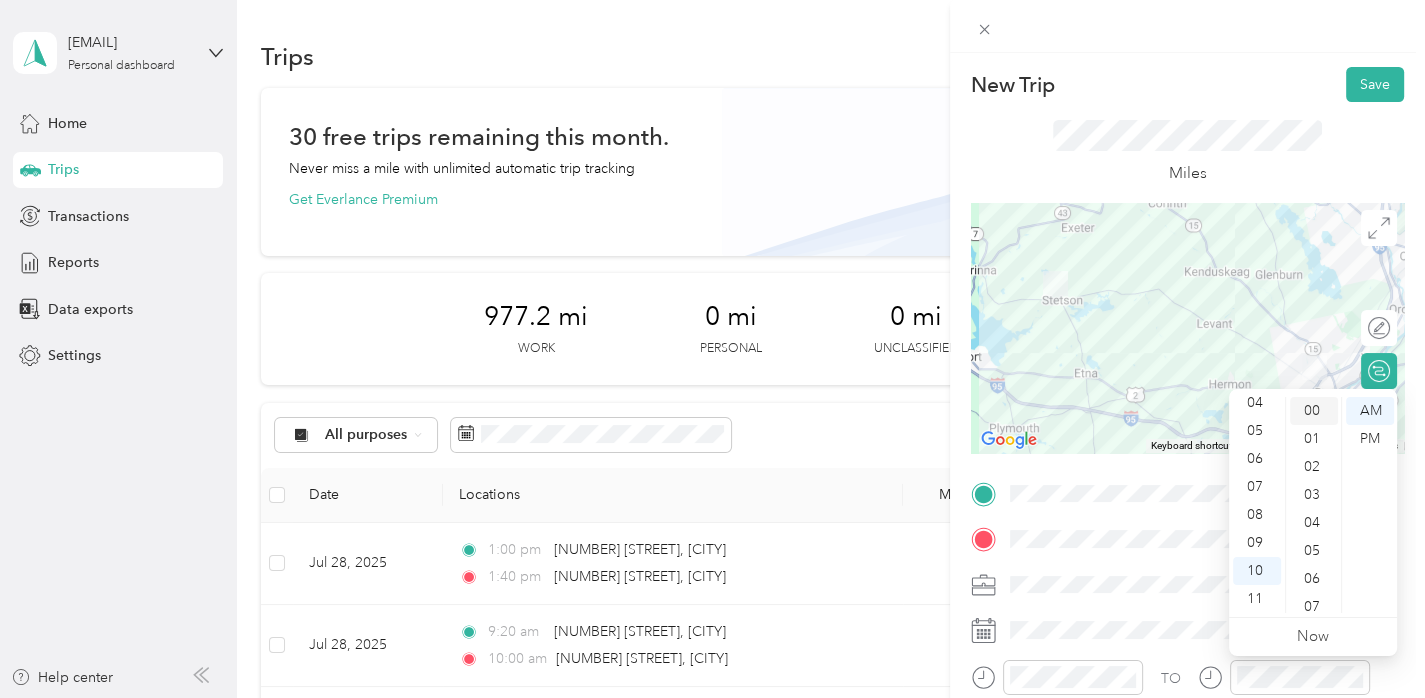 click on "00" at bounding box center (1314, 411) 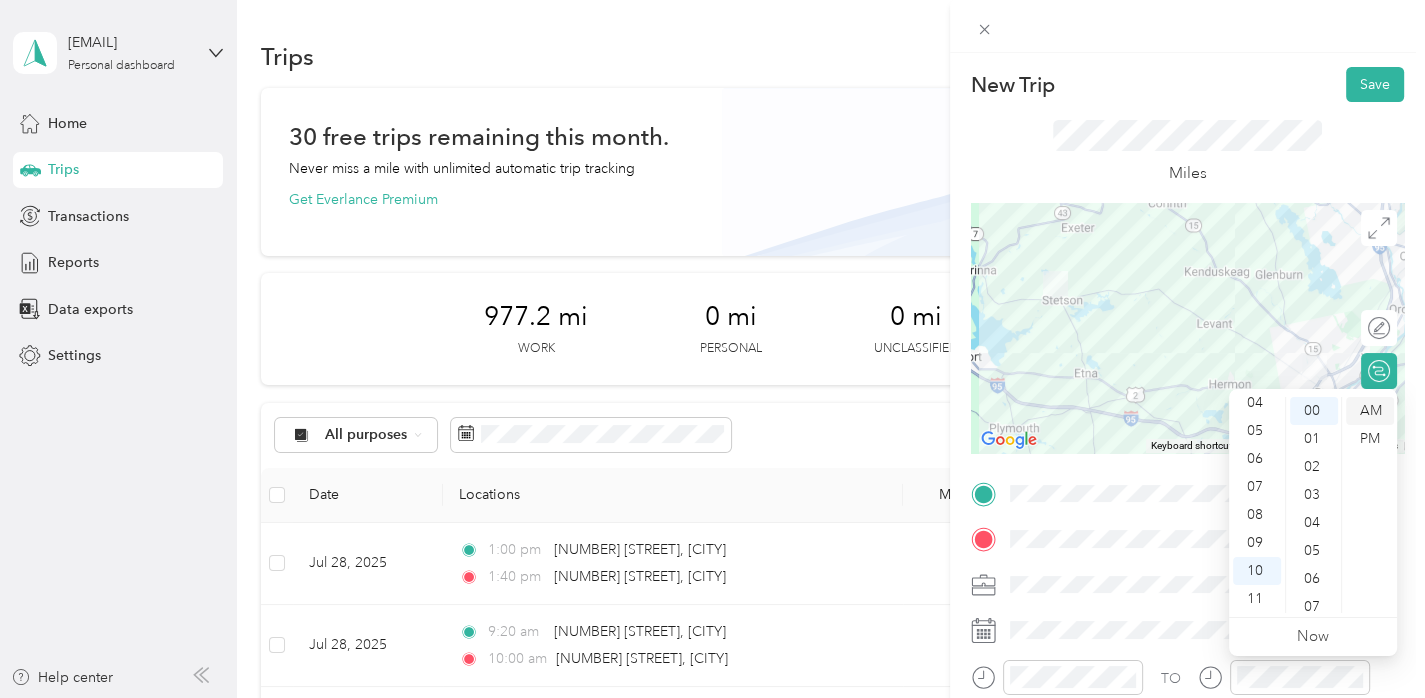 click on "AM" at bounding box center (1370, 411) 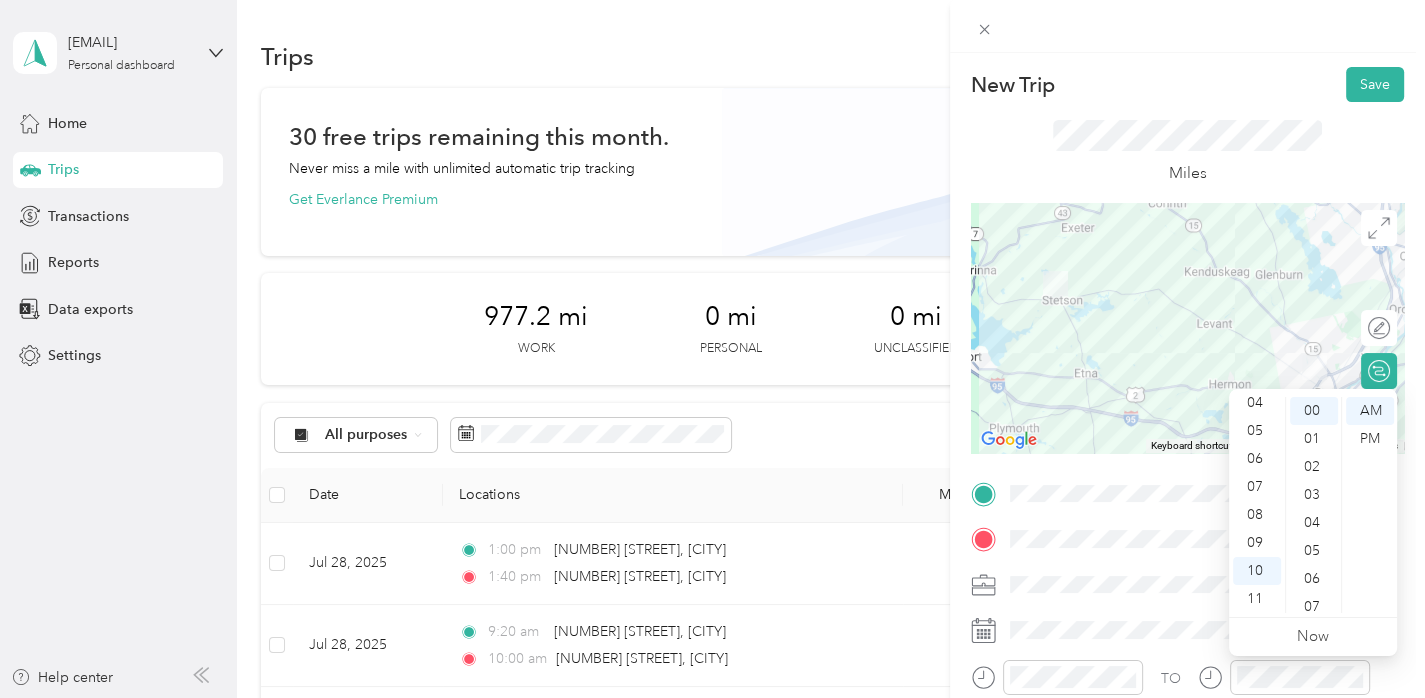 click on "New Trip Save" at bounding box center (1187, 84) 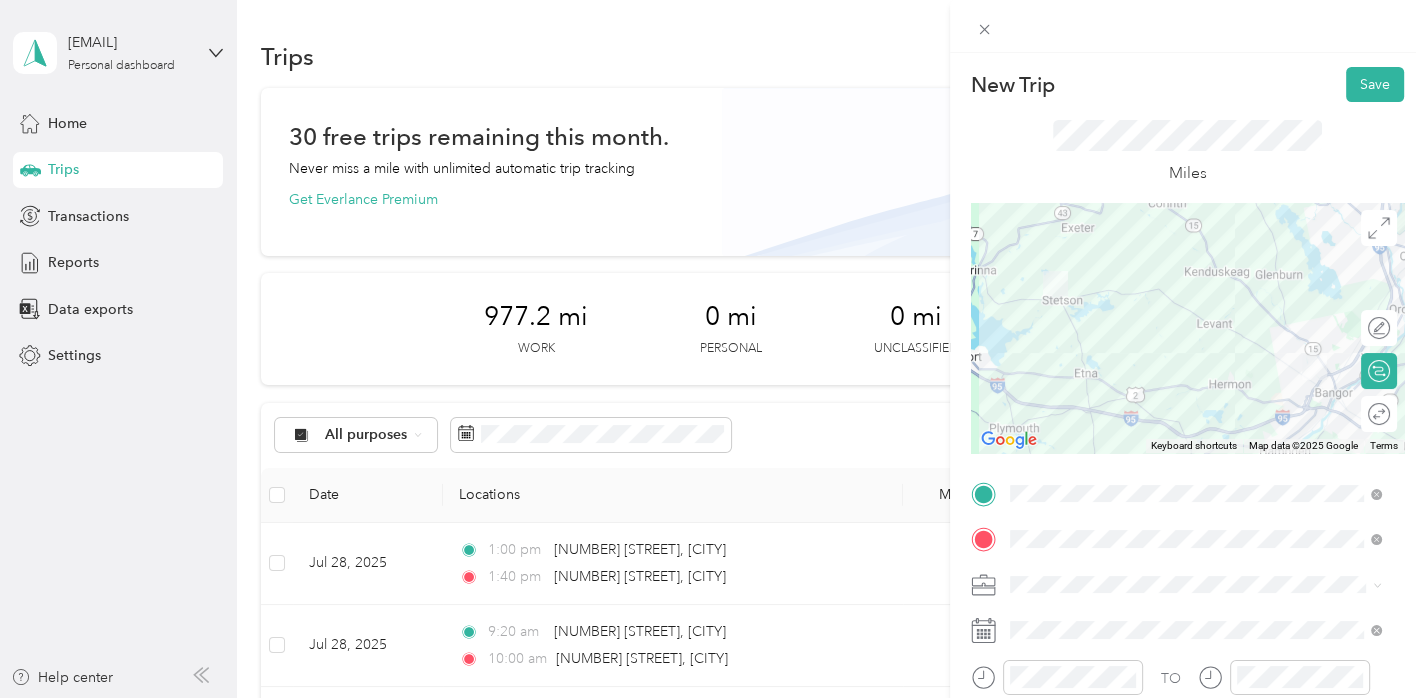 scroll, scrollTop: 0, scrollLeft: 0, axis: both 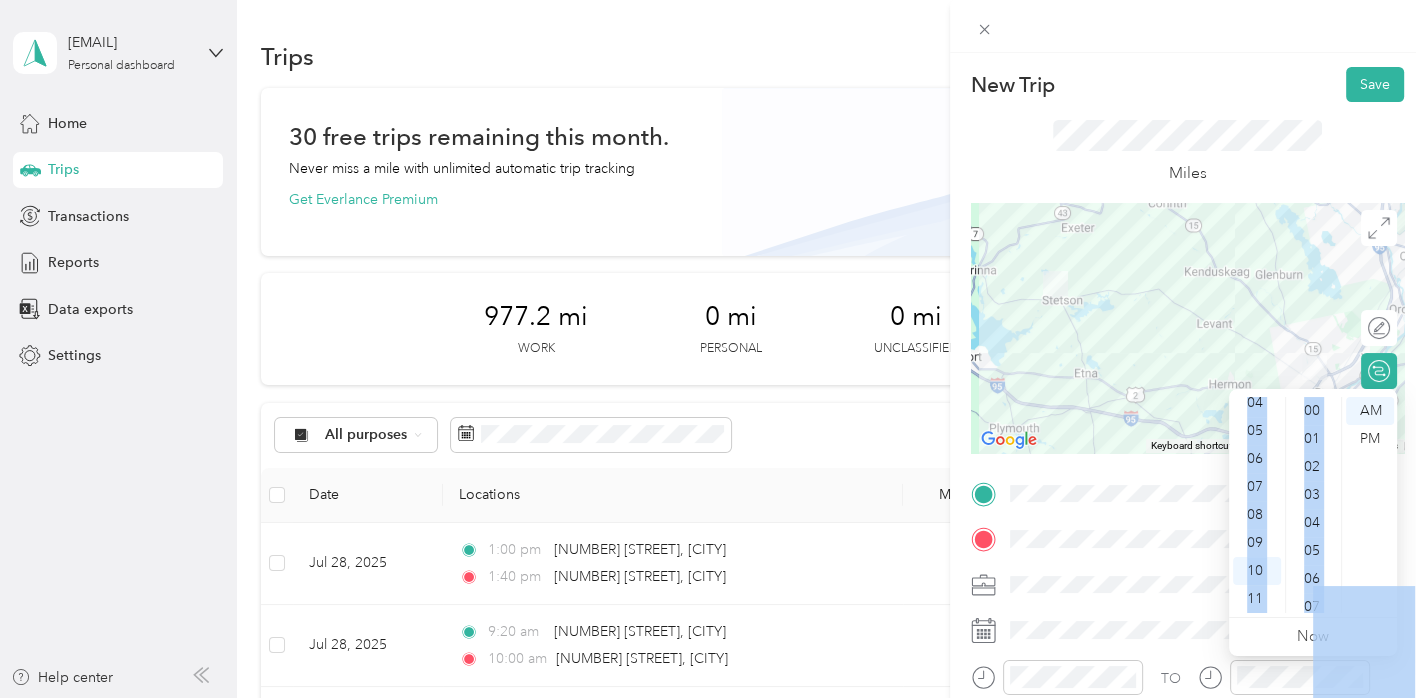 drag, startPoint x: 1317, startPoint y: 425, endPoint x: 1343, endPoint y: 593, distance: 170 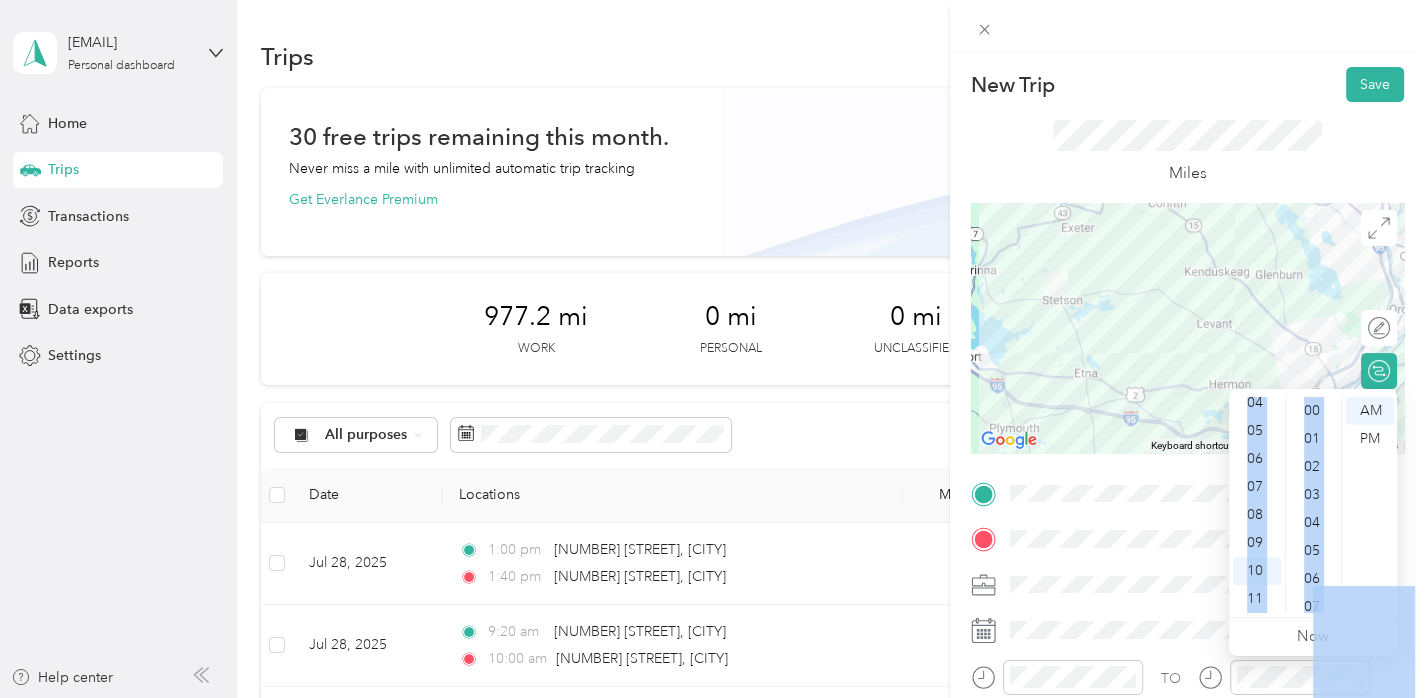 click on "26" at bounding box center [1314, 1139] 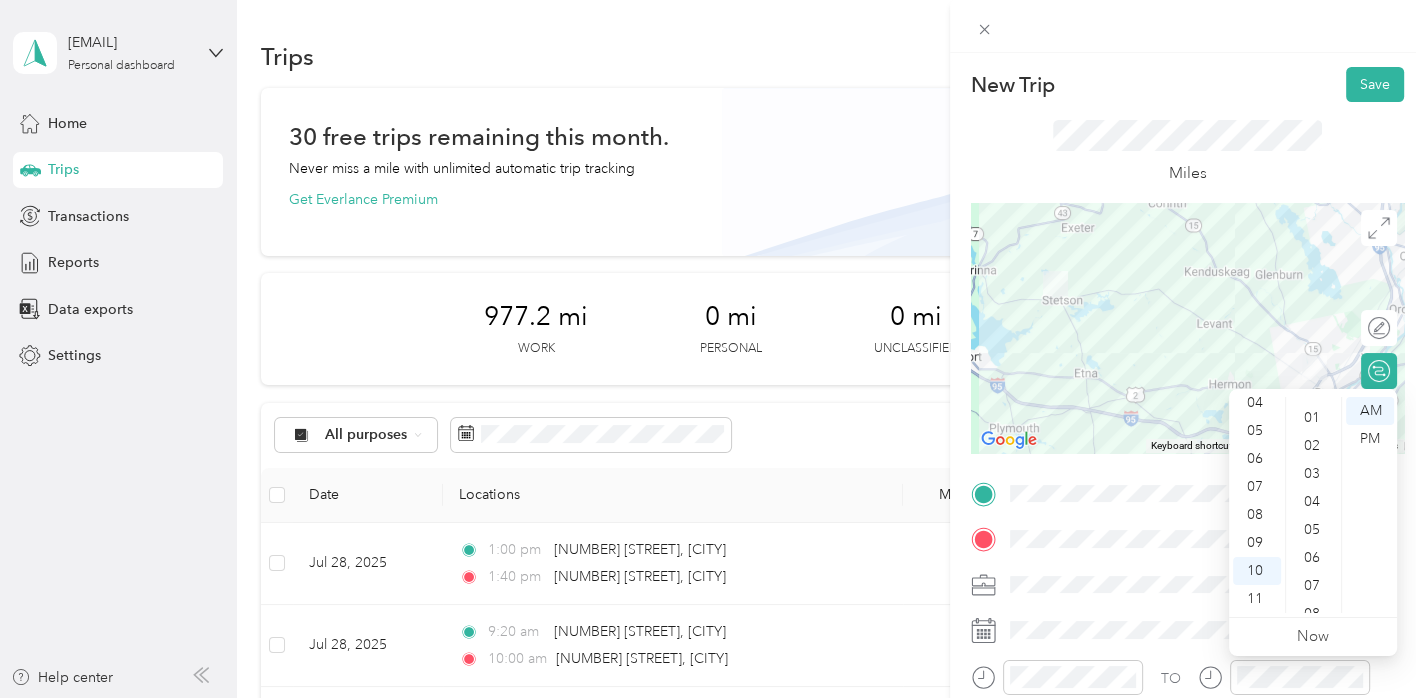 scroll, scrollTop: 0, scrollLeft: 0, axis: both 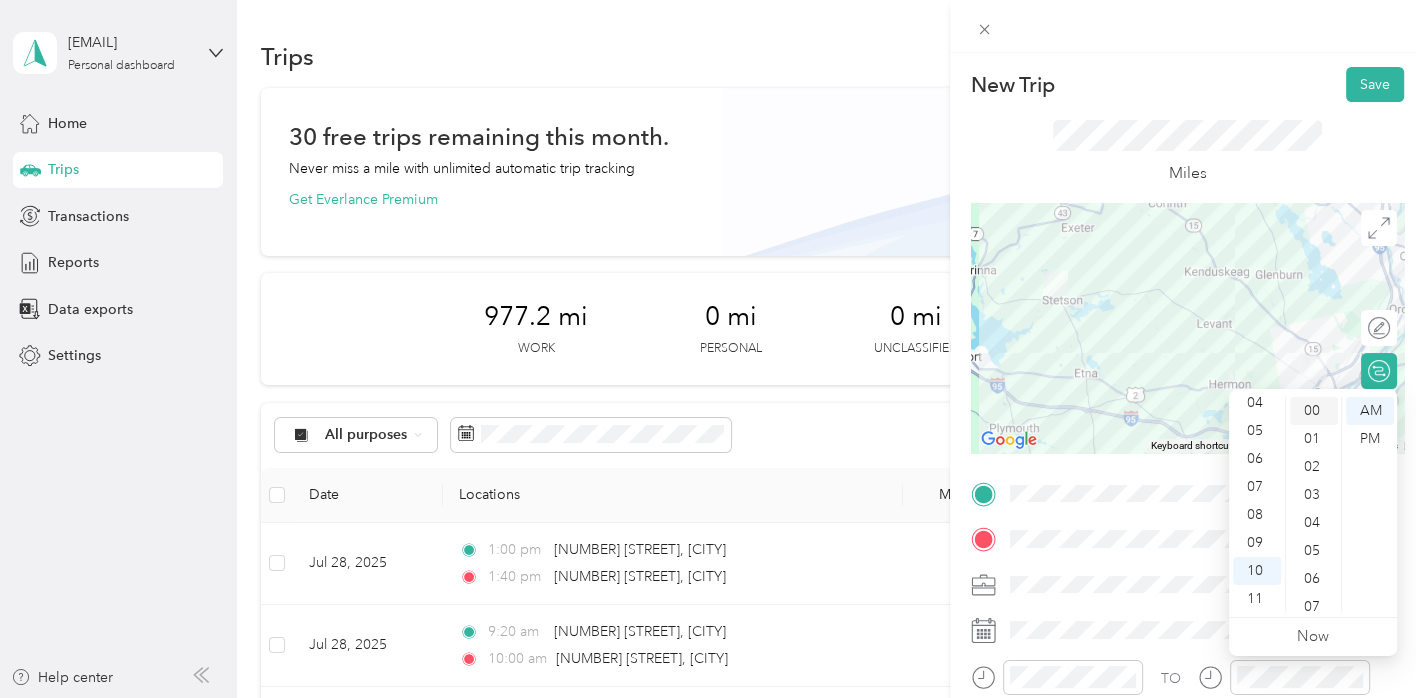 click on "00" at bounding box center [1314, 411] 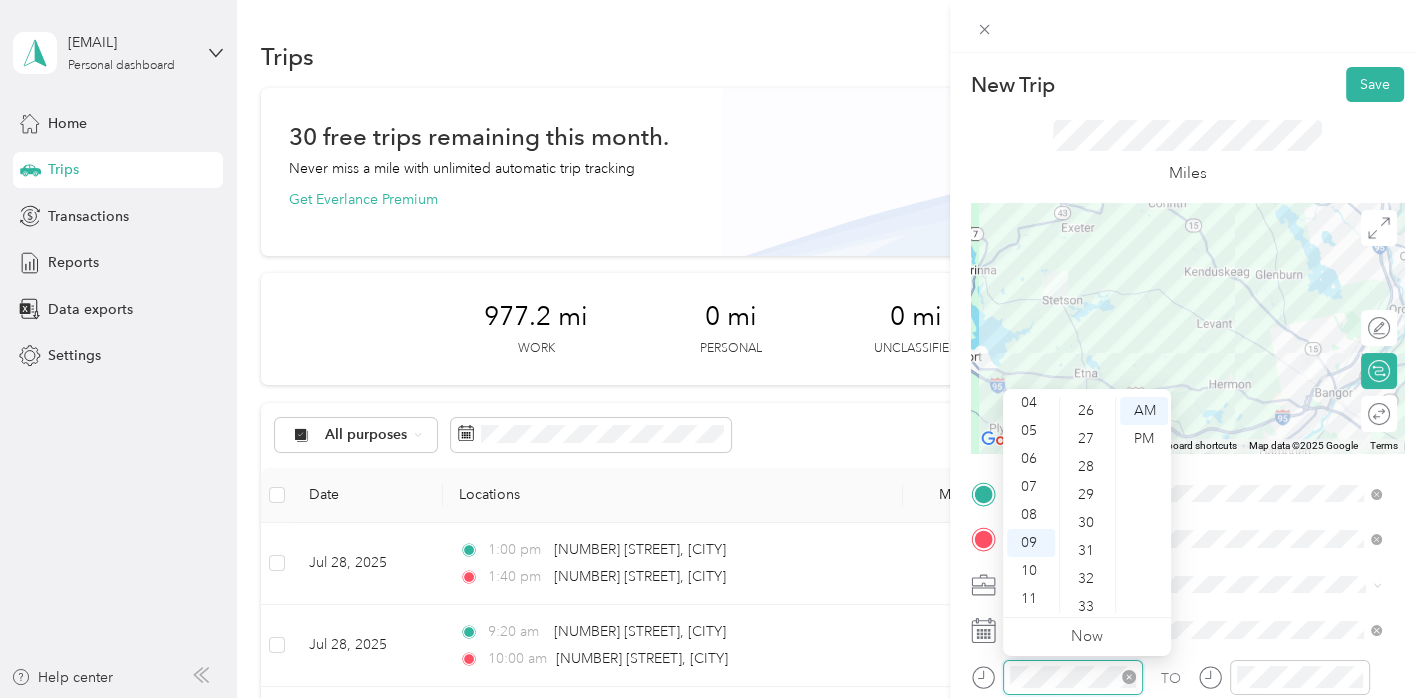scroll, scrollTop: 420, scrollLeft: 0, axis: vertical 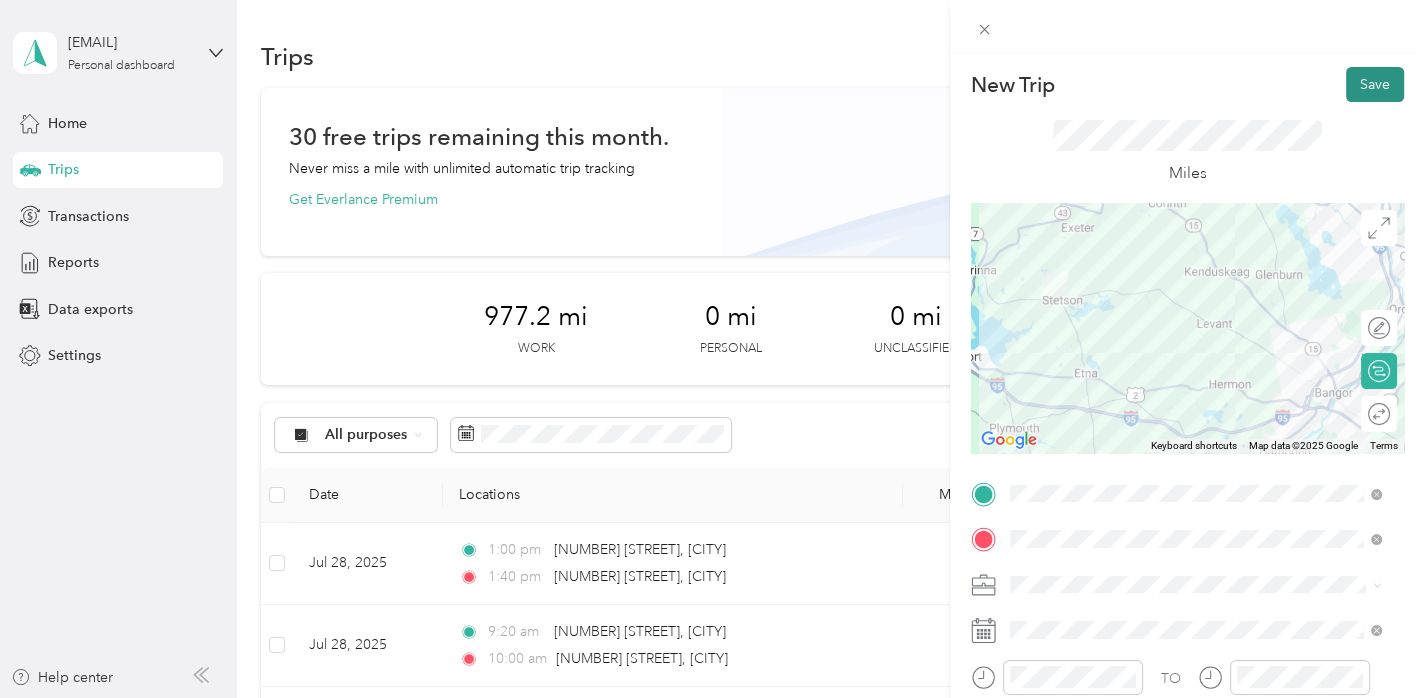 click on "Save" at bounding box center [1375, 84] 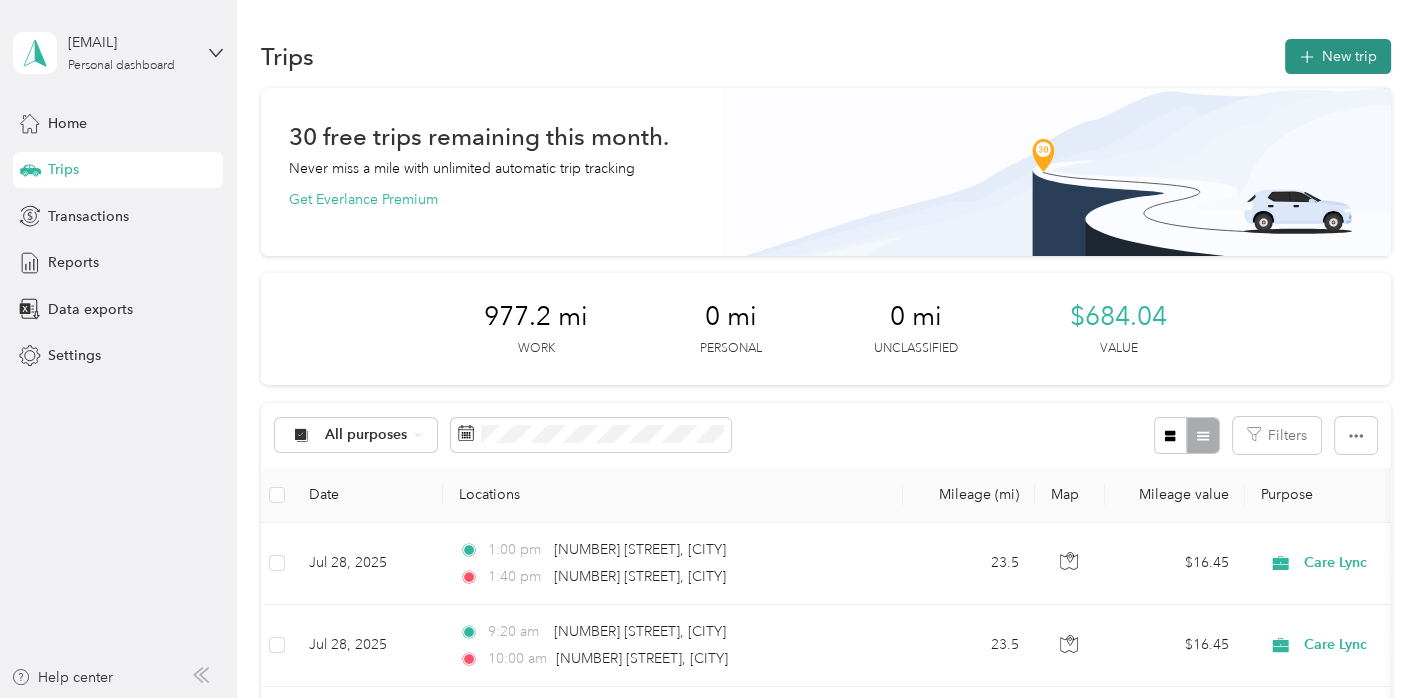 click on "New trip" at bounding box center [1338, 56] 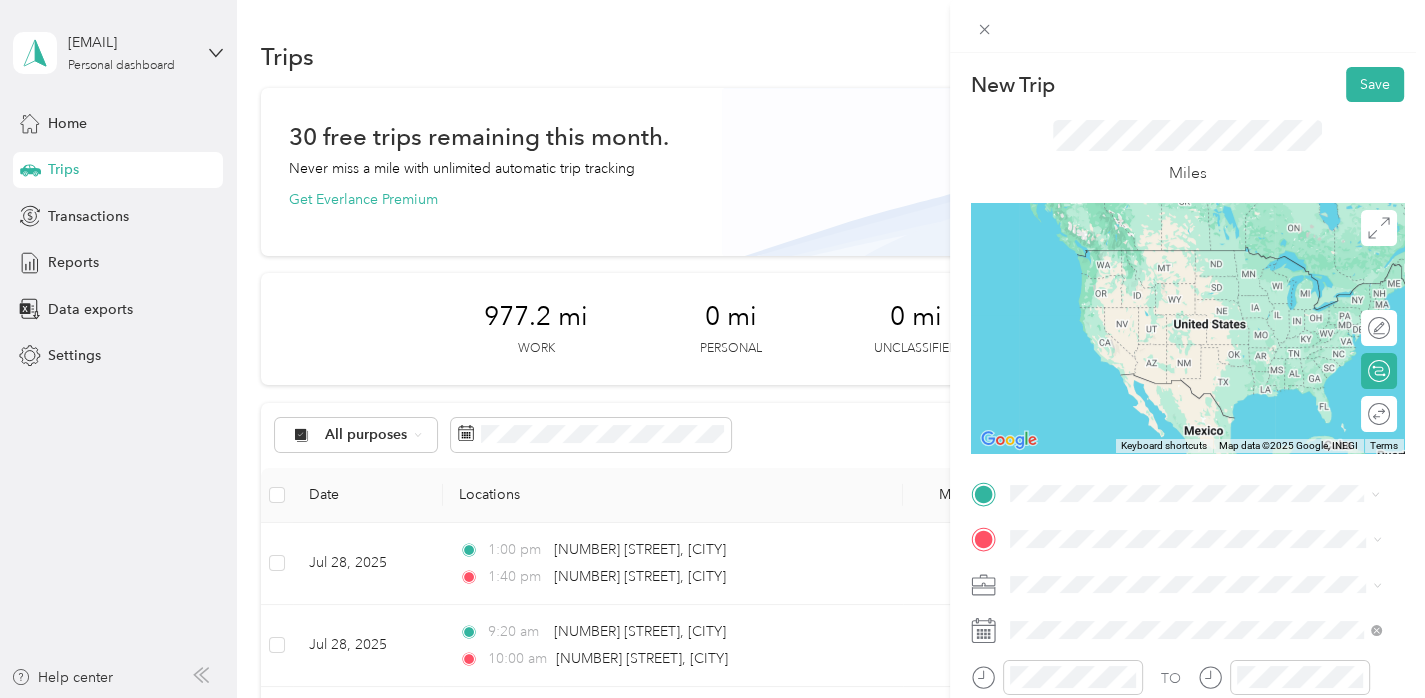 click on "Miles" at bounding box center [1187, 152] 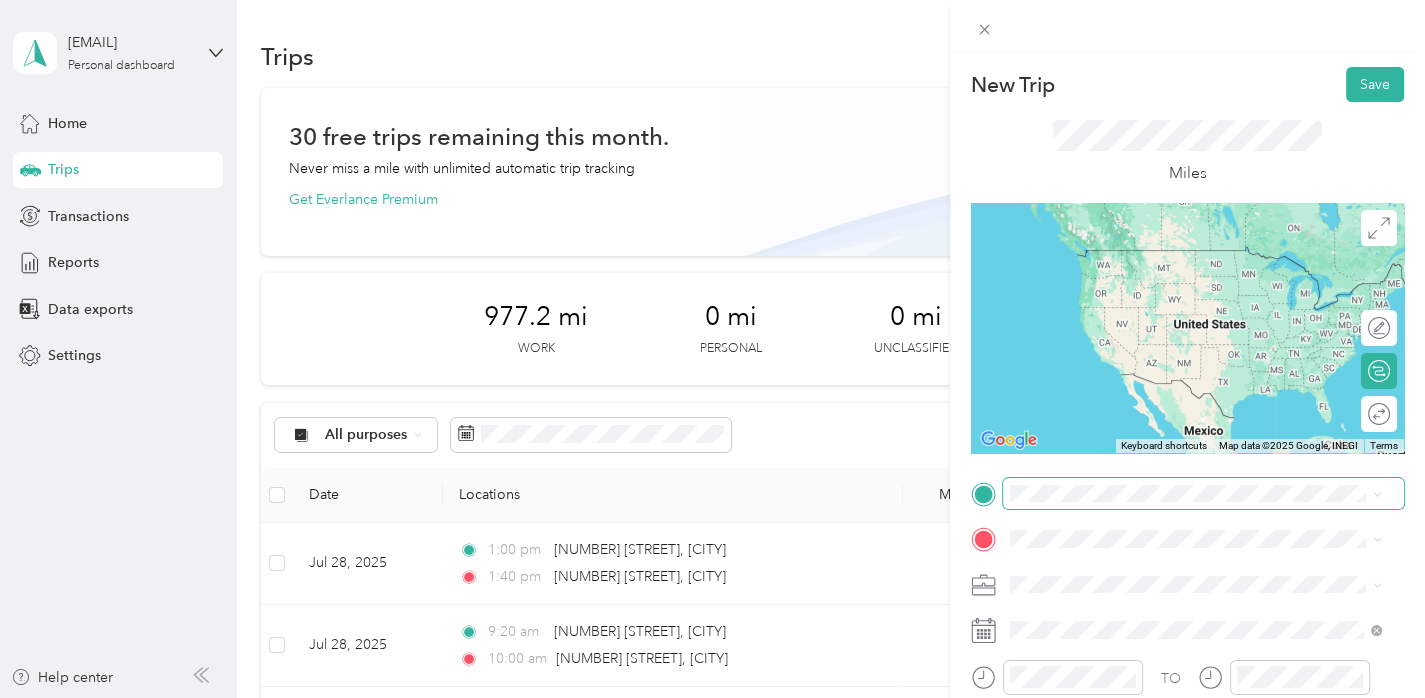 click at bounding box center (1203, 494) 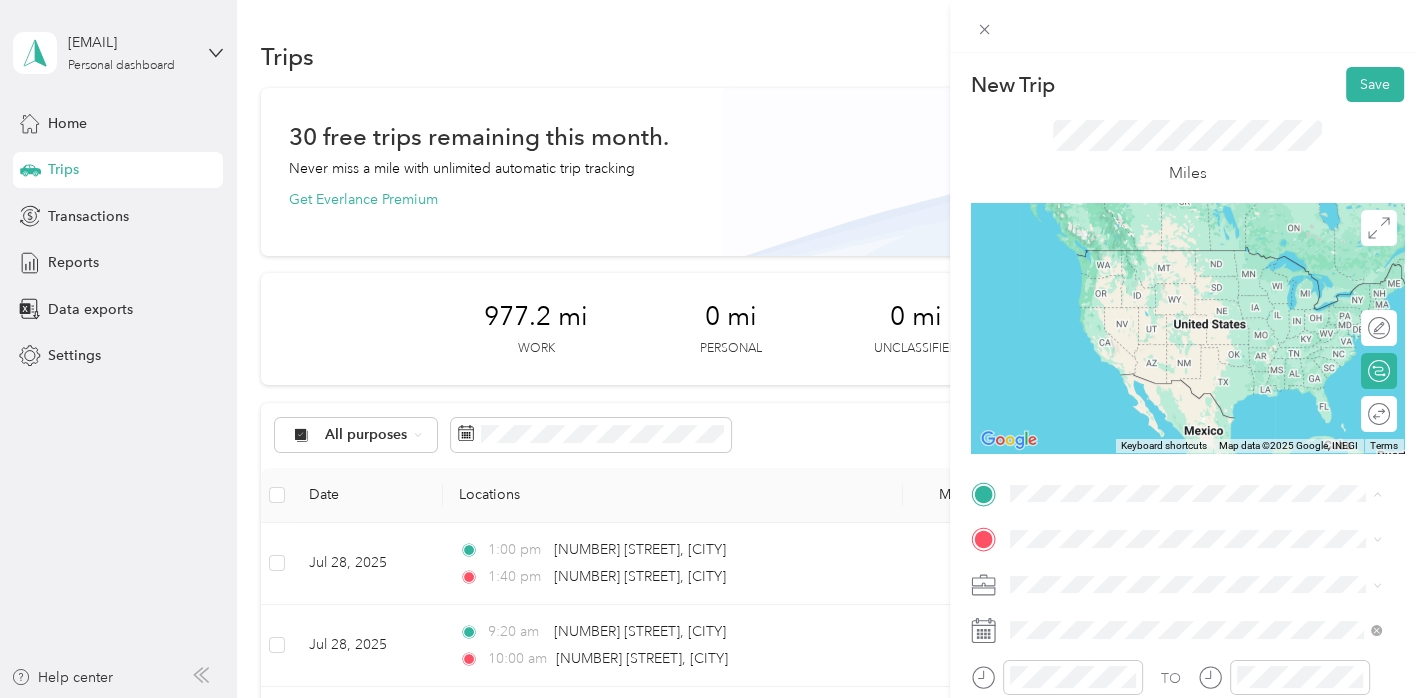 click on "[NUMBER] [STREET]
[CITY], [STATE] [POSTAL_CODE], [COUNTRY]" at bounding box center (1191, 258) 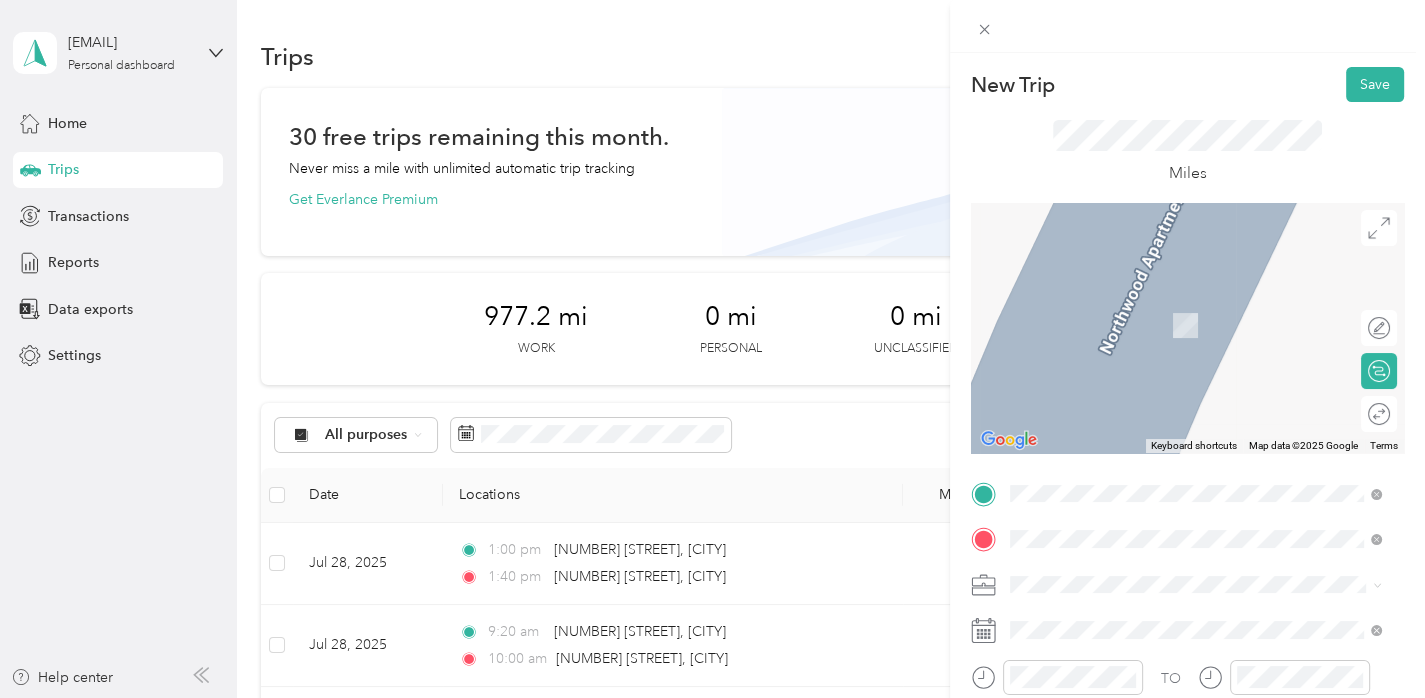 click on "[NUMBER] [STREET]
[CITY], [STATE] [POSTAL_CODE], [COUNTRY]" at bounding box center (1191, 304) 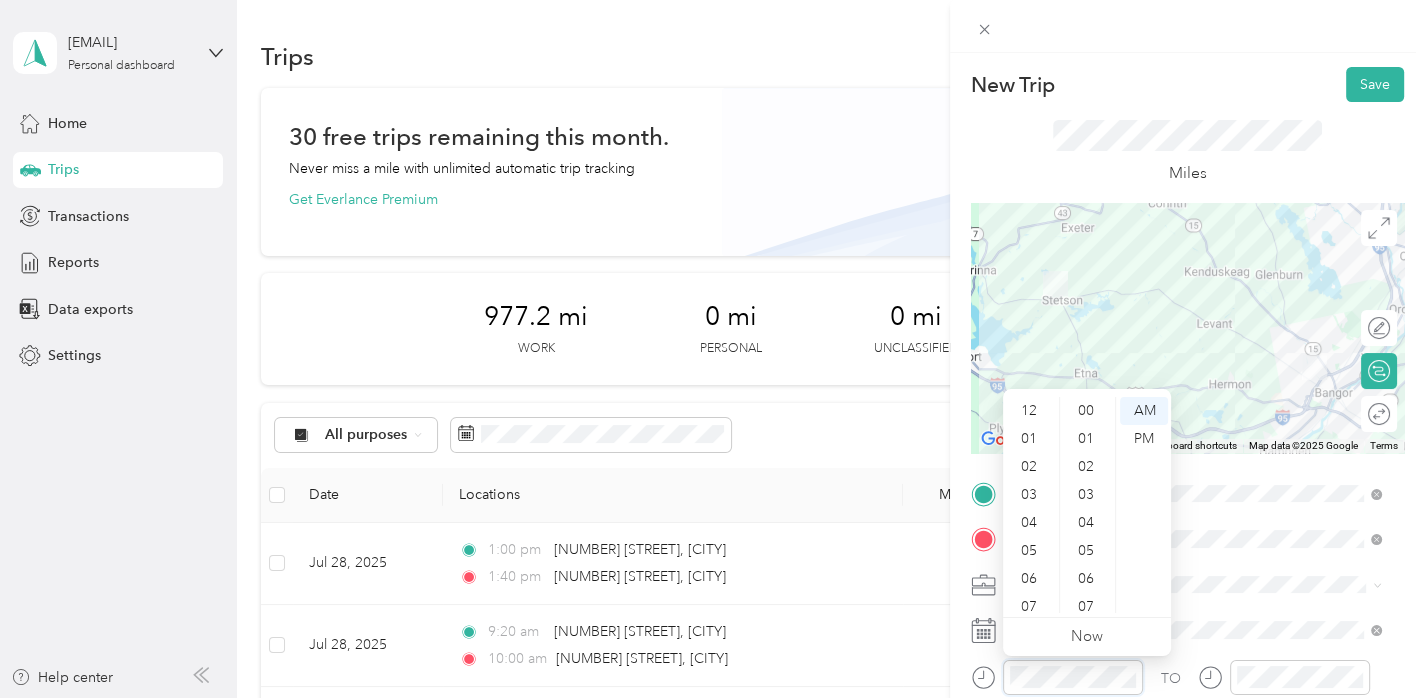 scroll, scrollTop: 756, scrollLeft: 0, axis: vertical 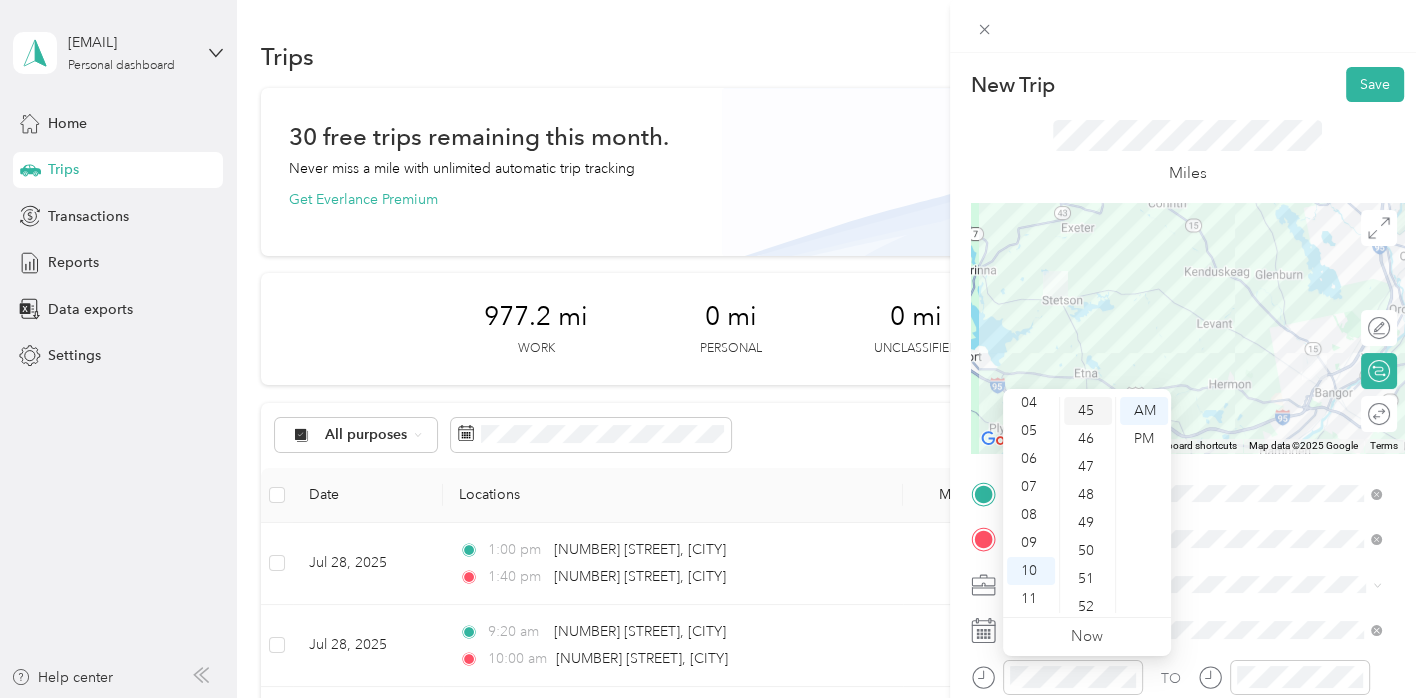 click on "45" at bounding box center [1088, 411] 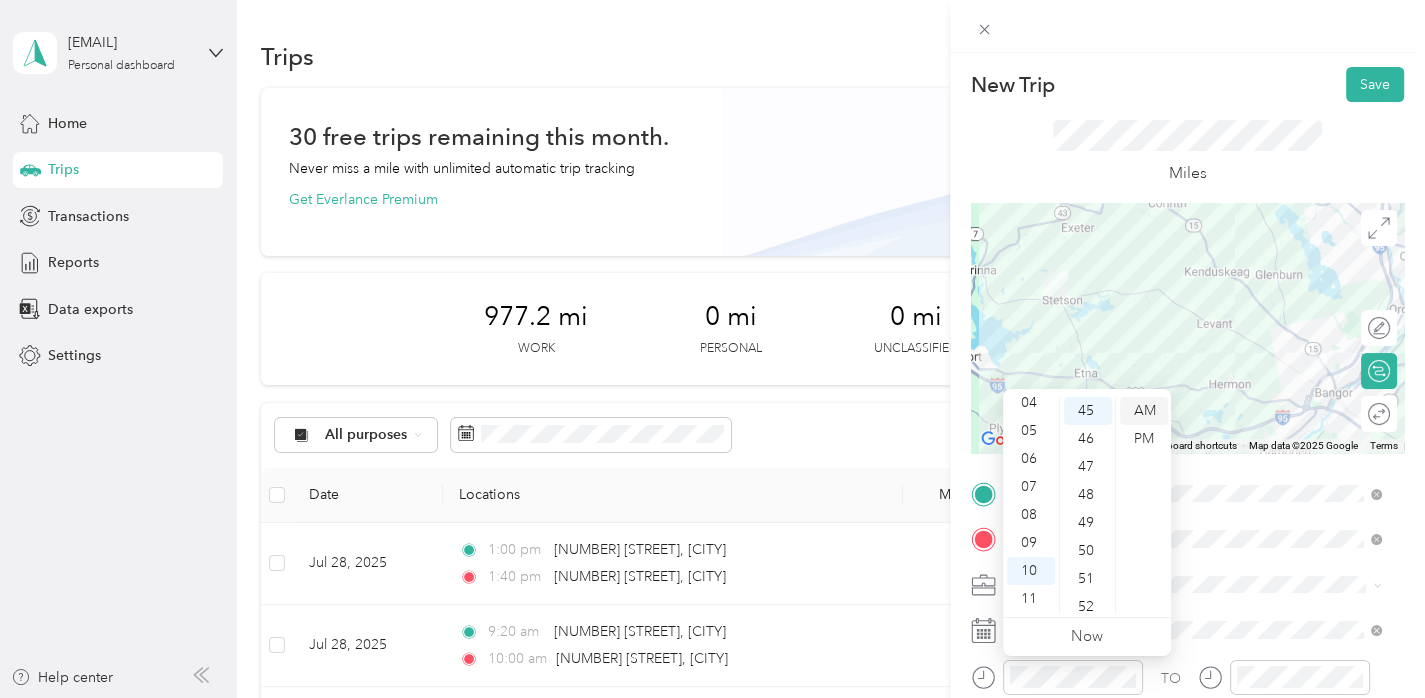 click on "AM" at bounding box center [1144, 411] 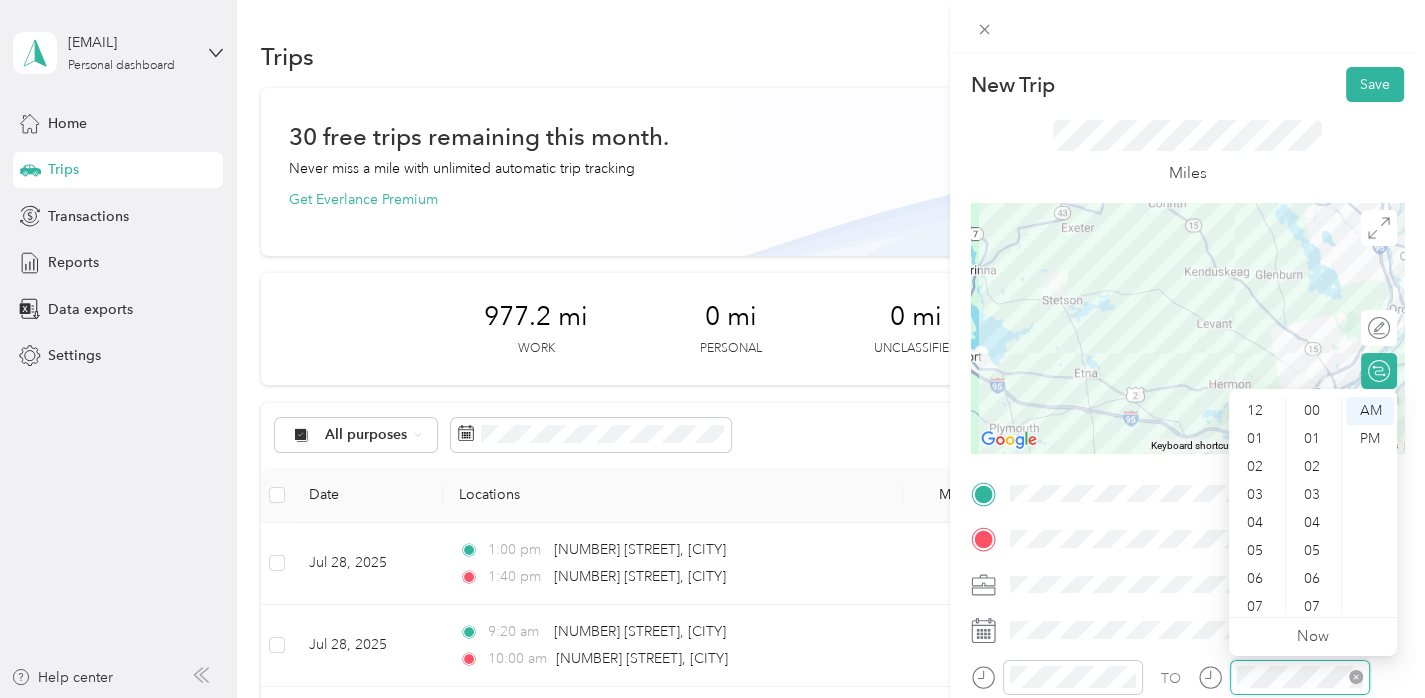 scroll, scrollTop: 756, scrollLeft: 0, axis: vertical 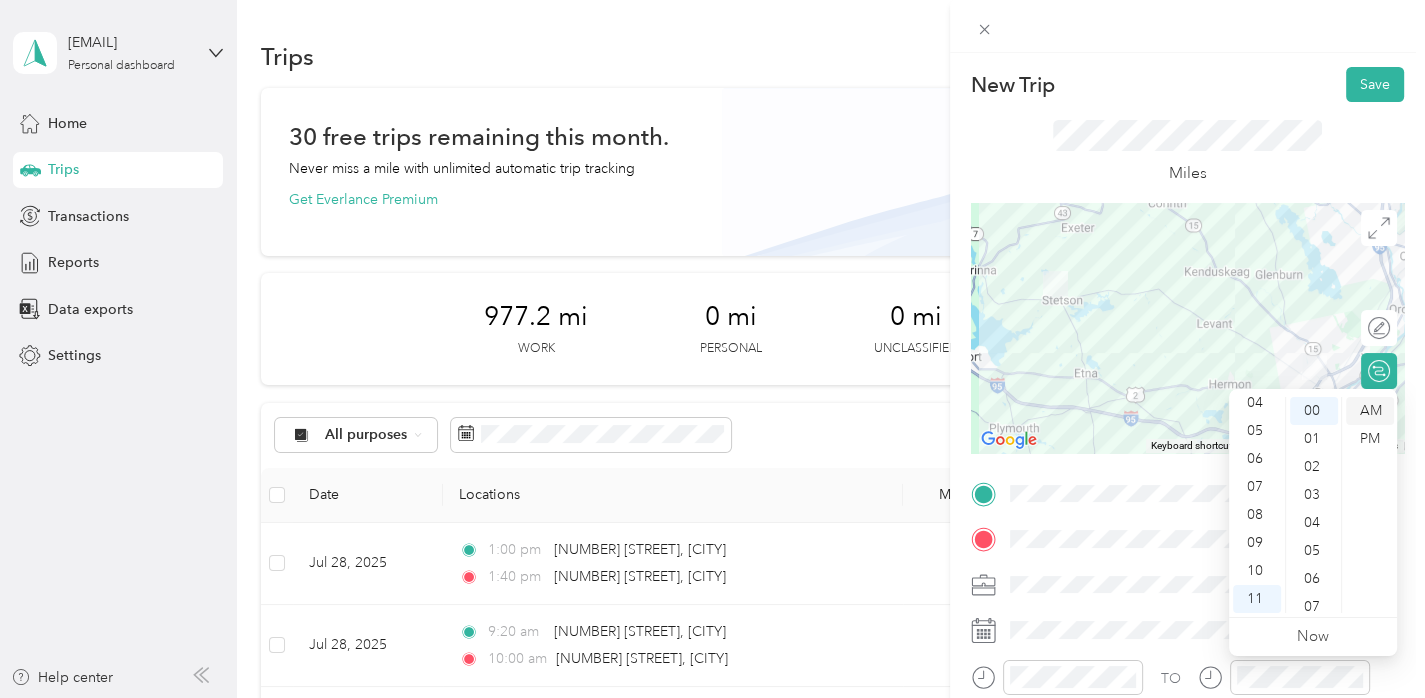 click on "AM" at bounding box center (1370, 411) 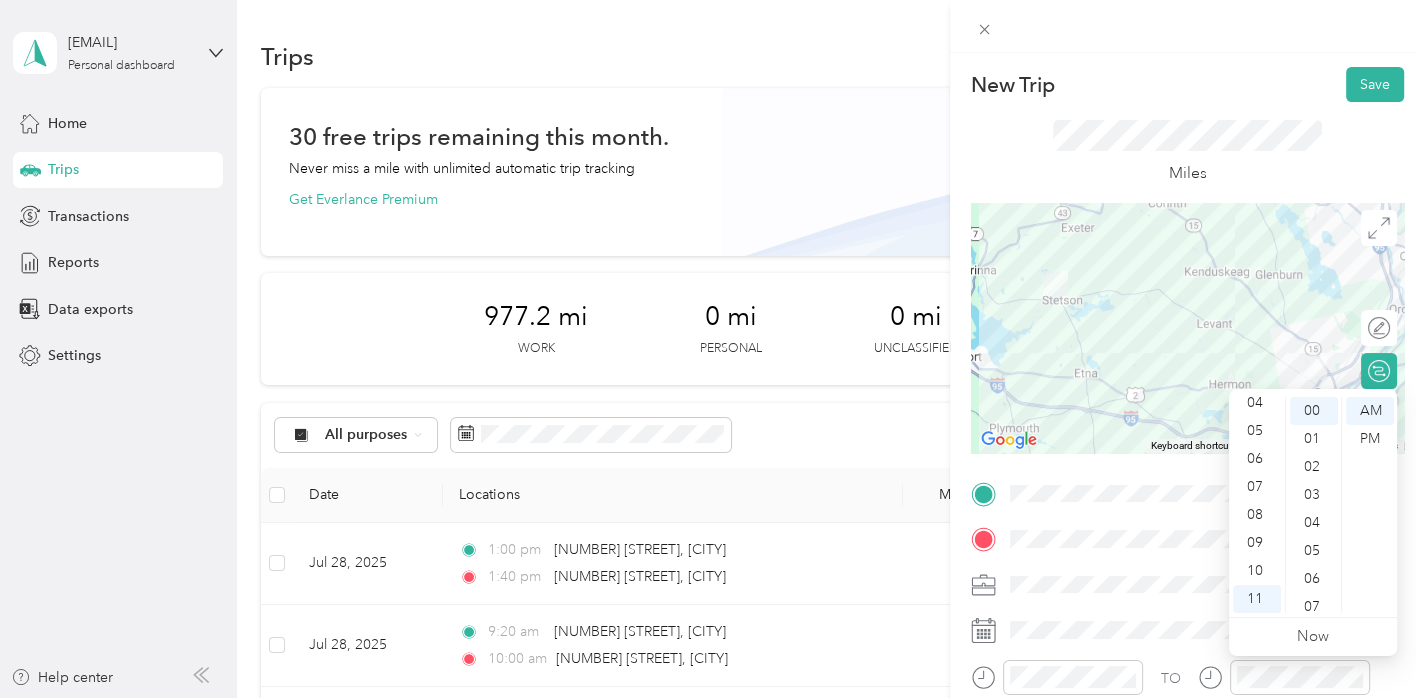 click on "New Trip Save" at bounding box center (1187, 84) 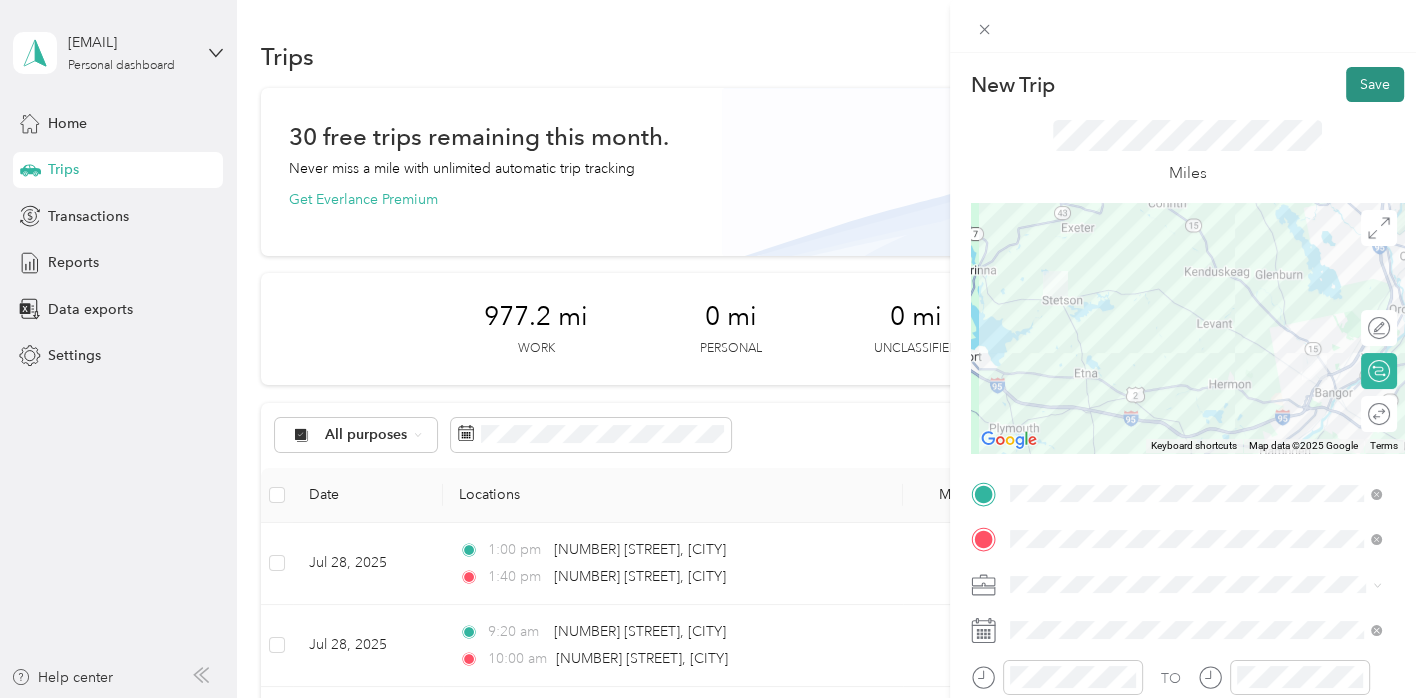 click on "Save" at bounding box center (1375, 84) 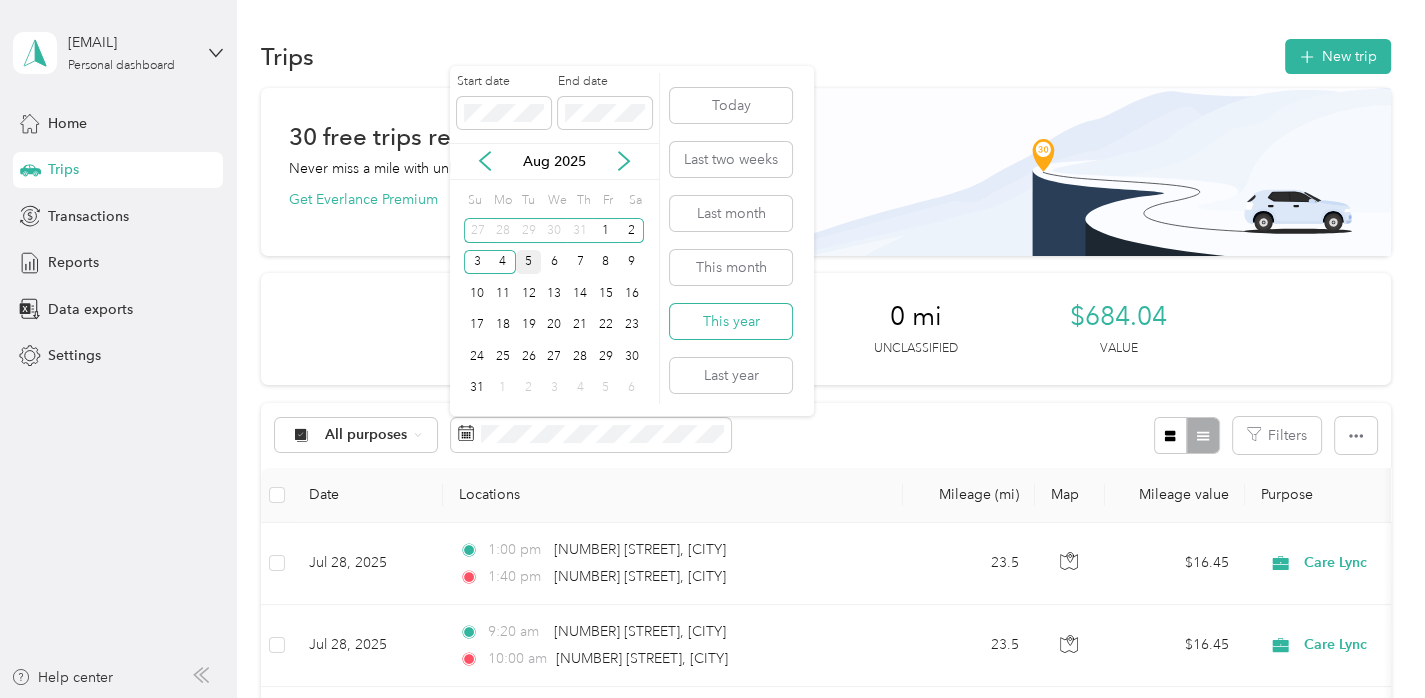 click on "This year" at bounding box center (731, 321) 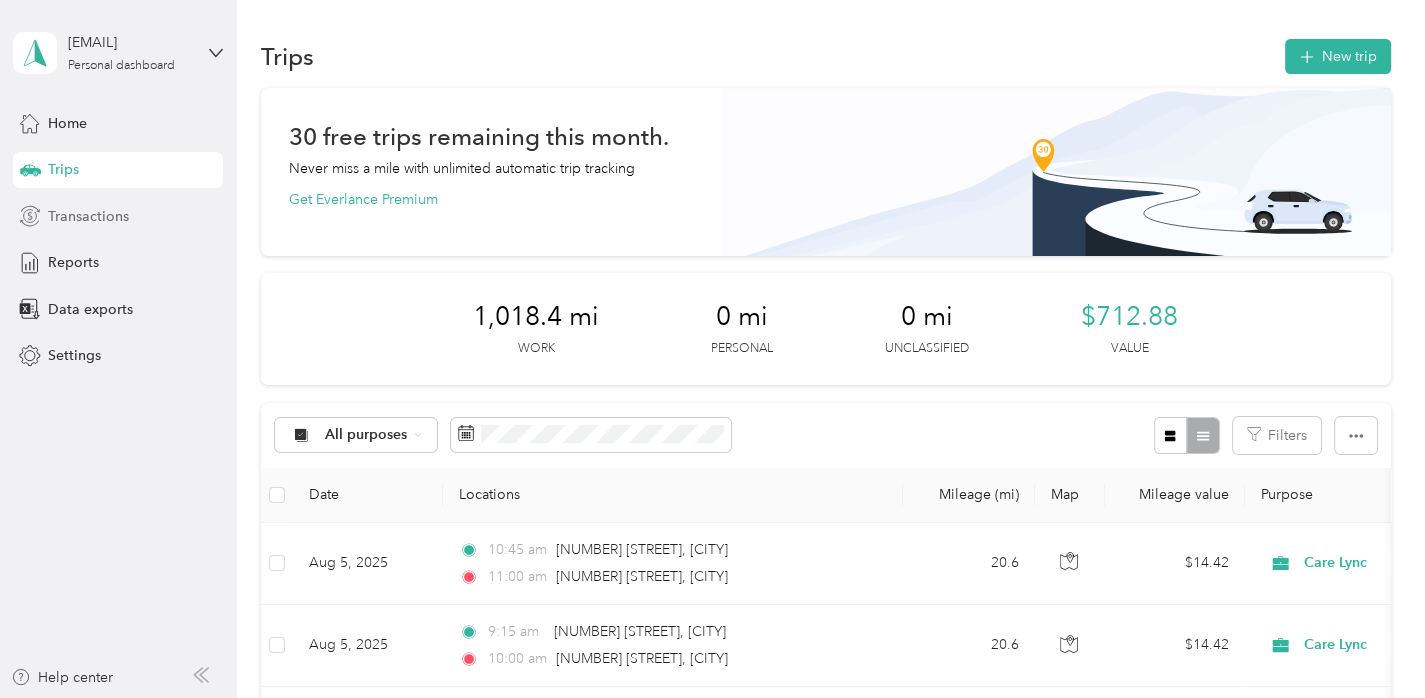 click on "Transactions" at bounding box center [118, 216] 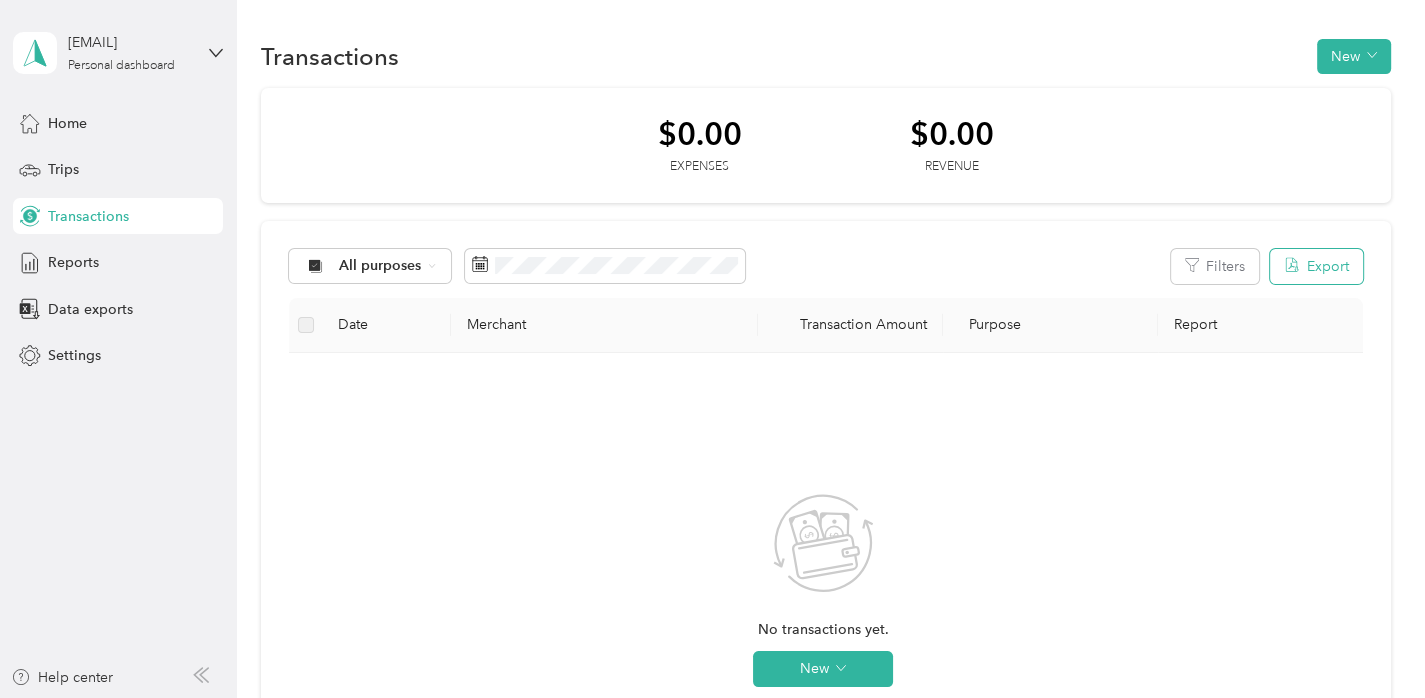 click on "Export" at bounding box center [1316, 266] 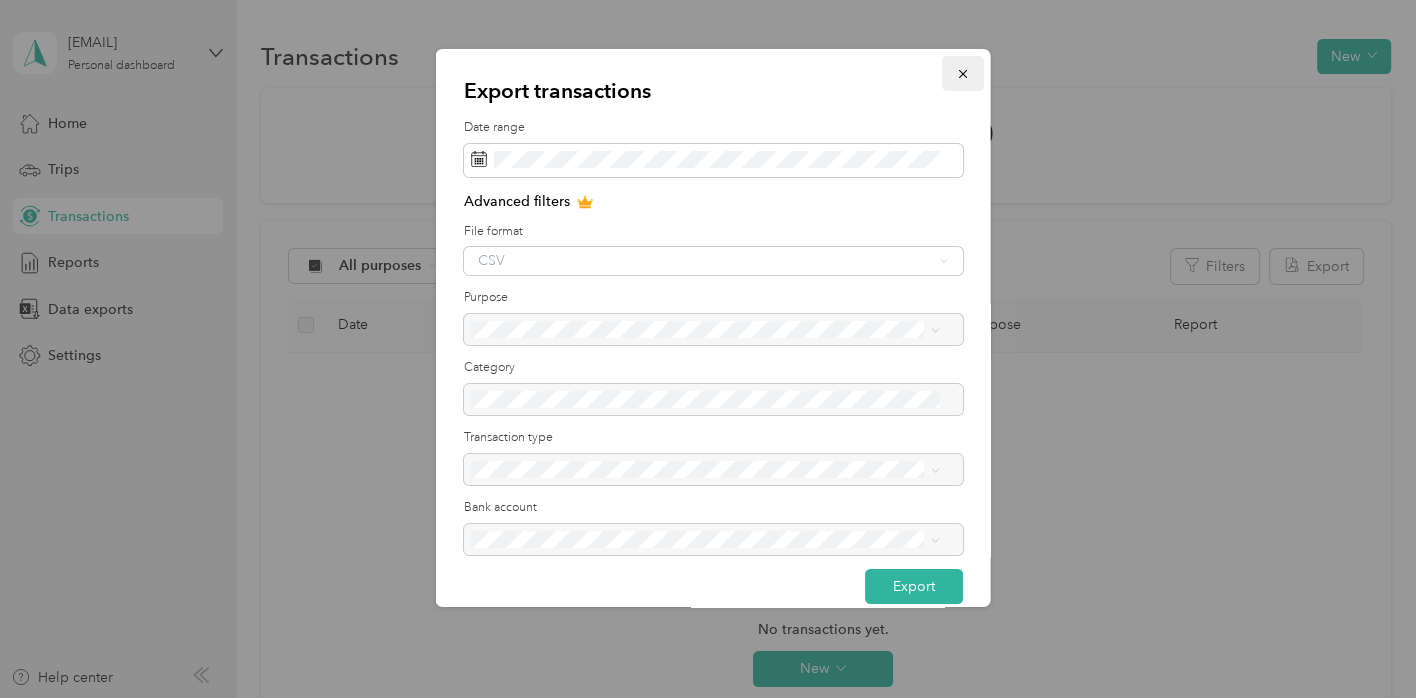 click at bounding box center (962, 73) 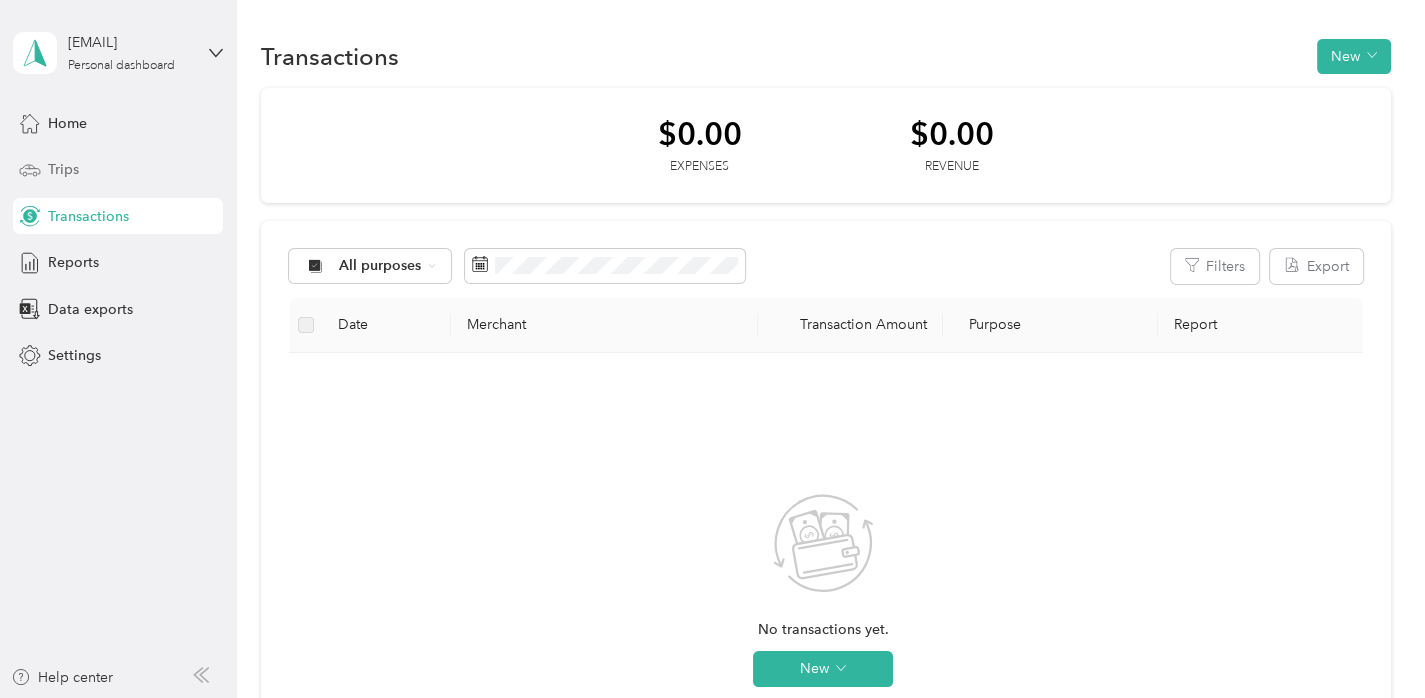 click on "Trips" at bounding box center (63, 169) 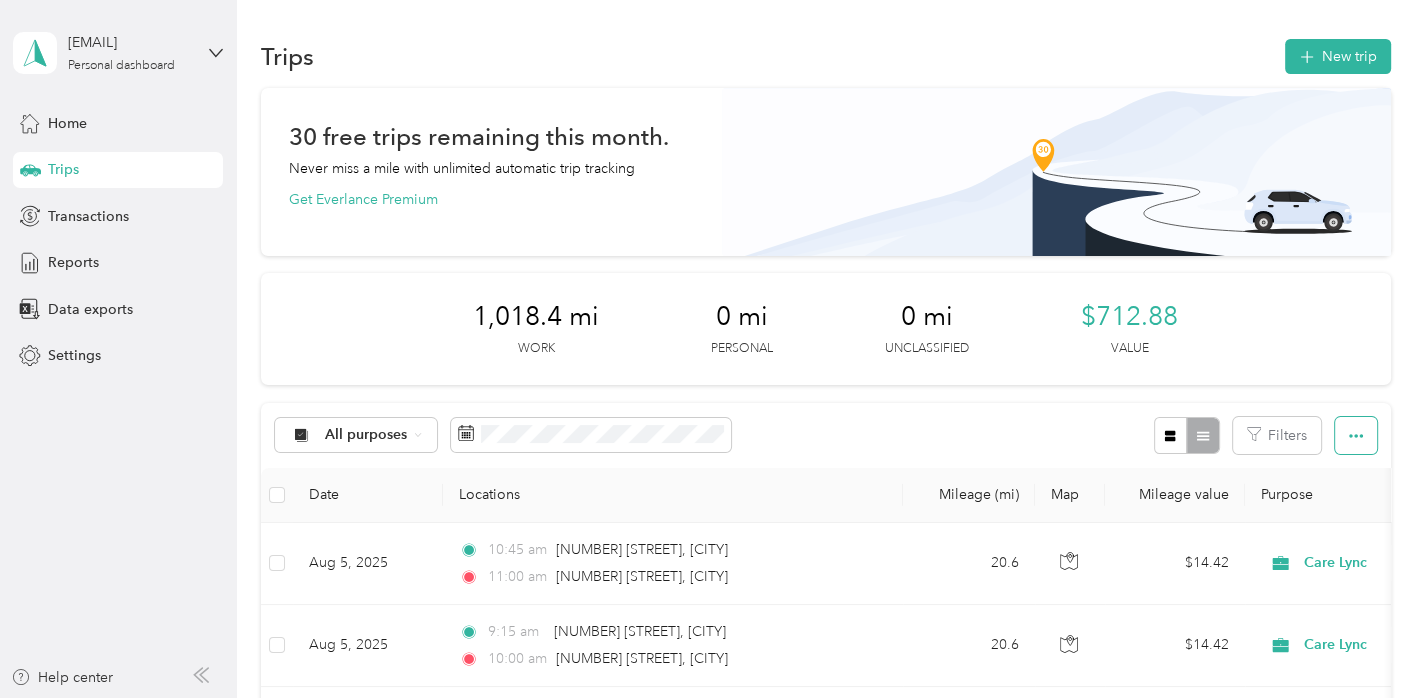click 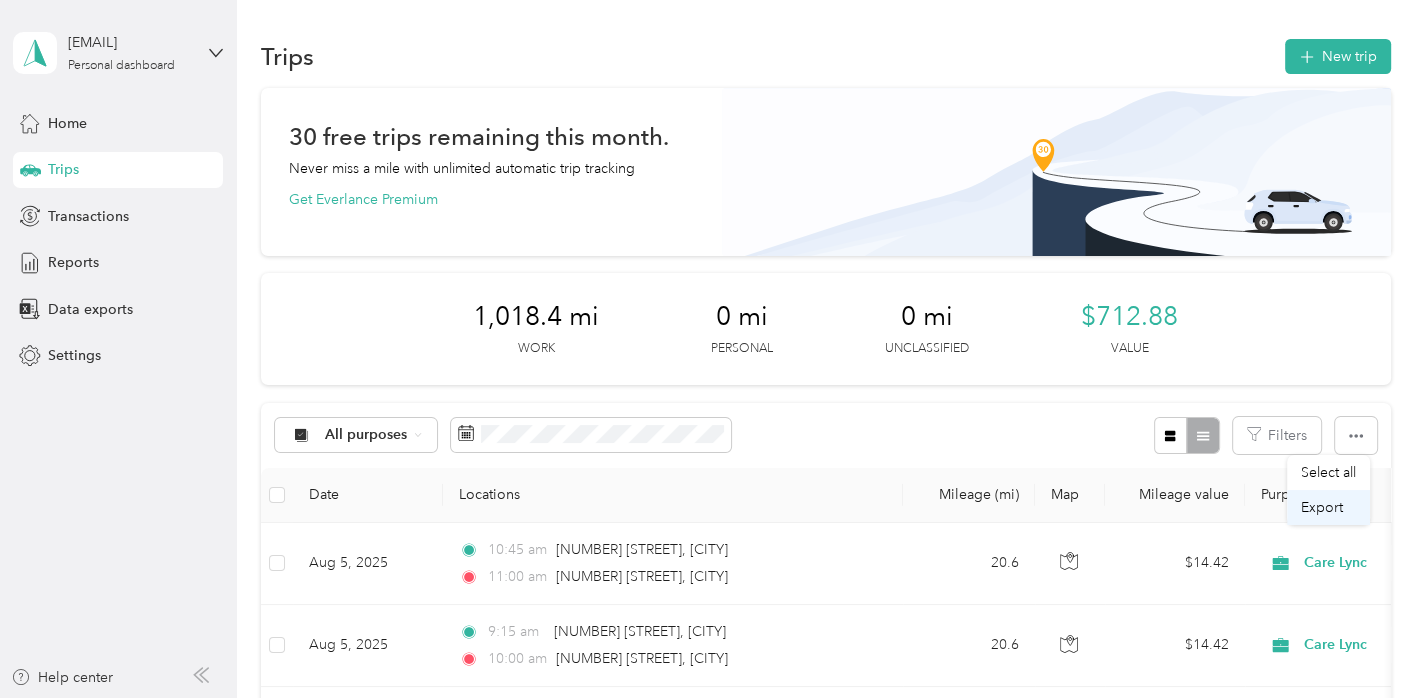 click on "Export" at bounding box center (1322, 507) 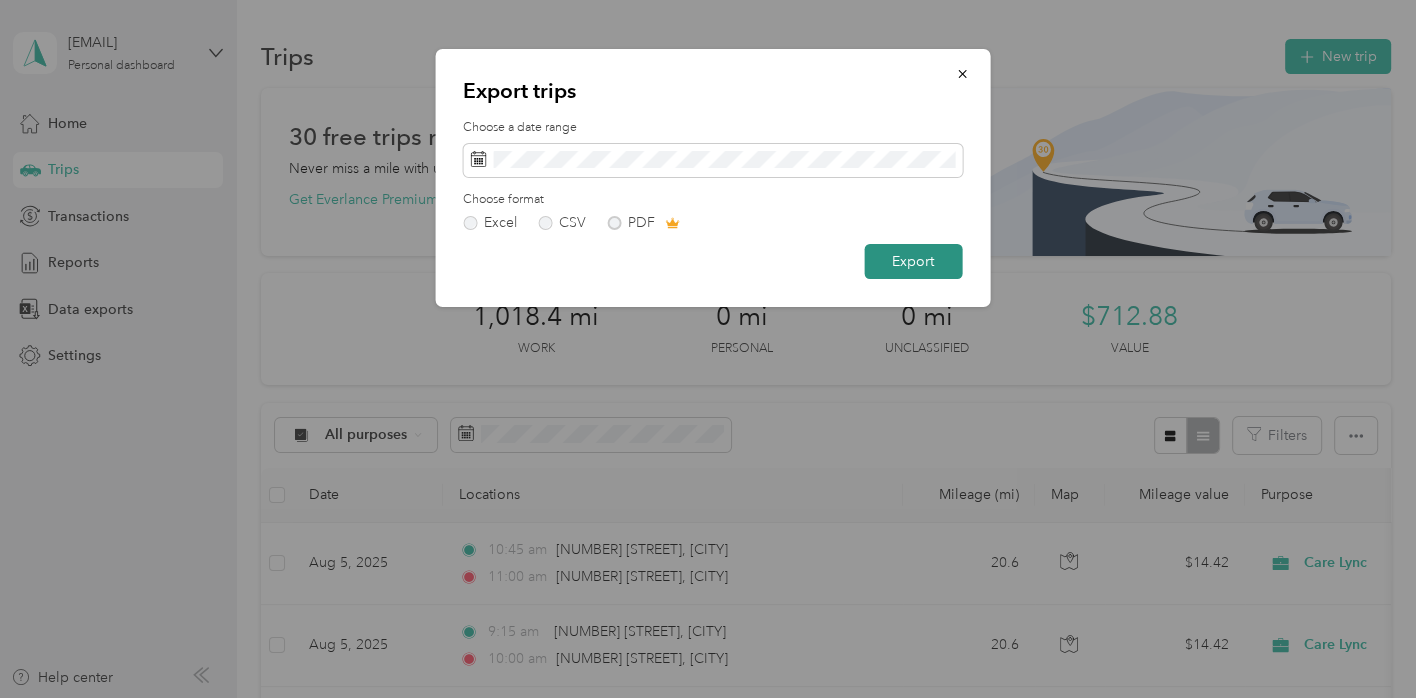 click on "Export" at bounding box center (913, 261) 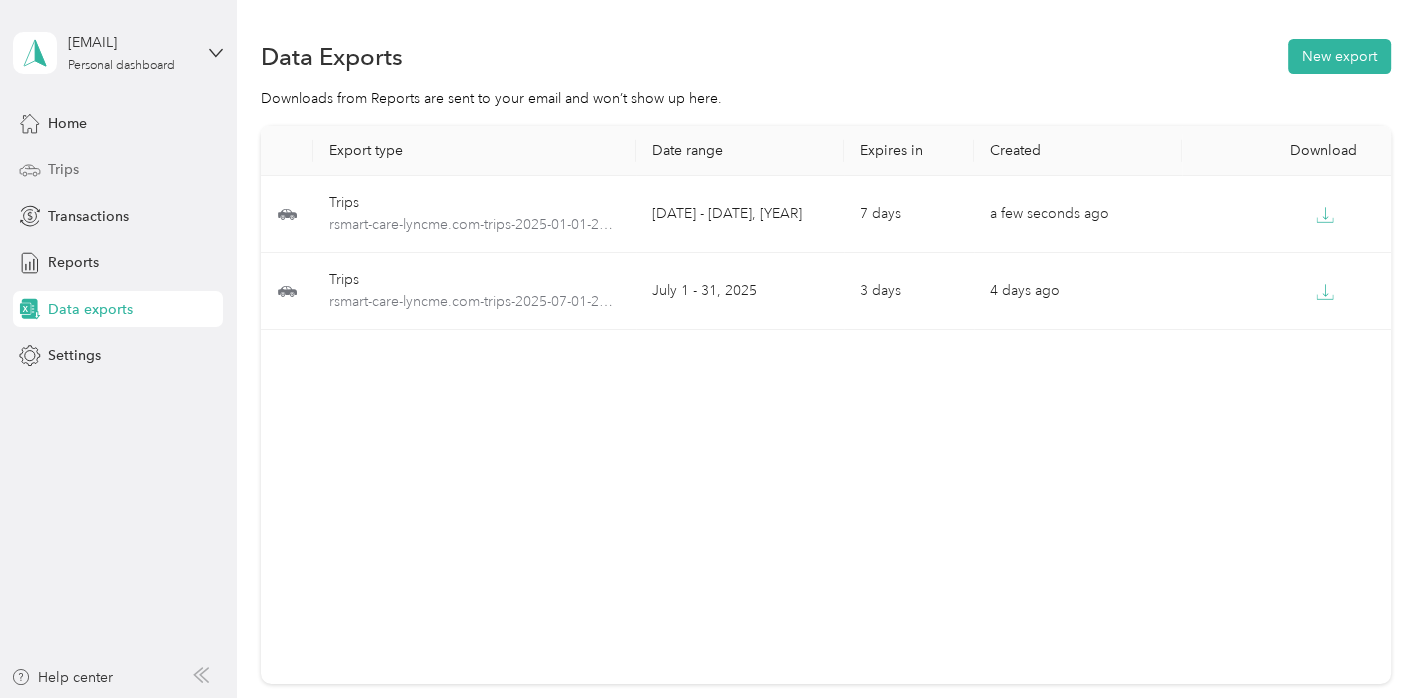 click on "Trips" at bounding box center [118, 170] 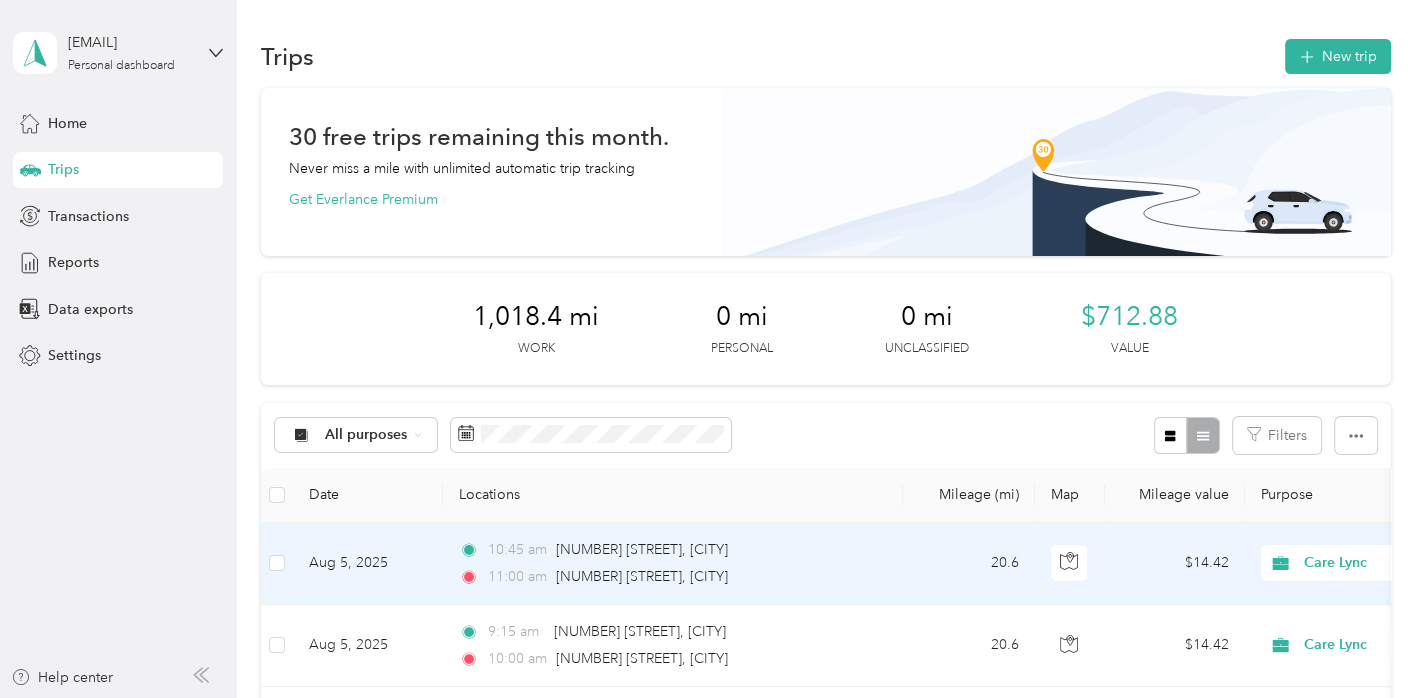 click on "[TIME] [NUMBER] [STREET], [CITY] [TIME] [NUMBER] [STREET], [CITY]" at bounding box center [673, 564] 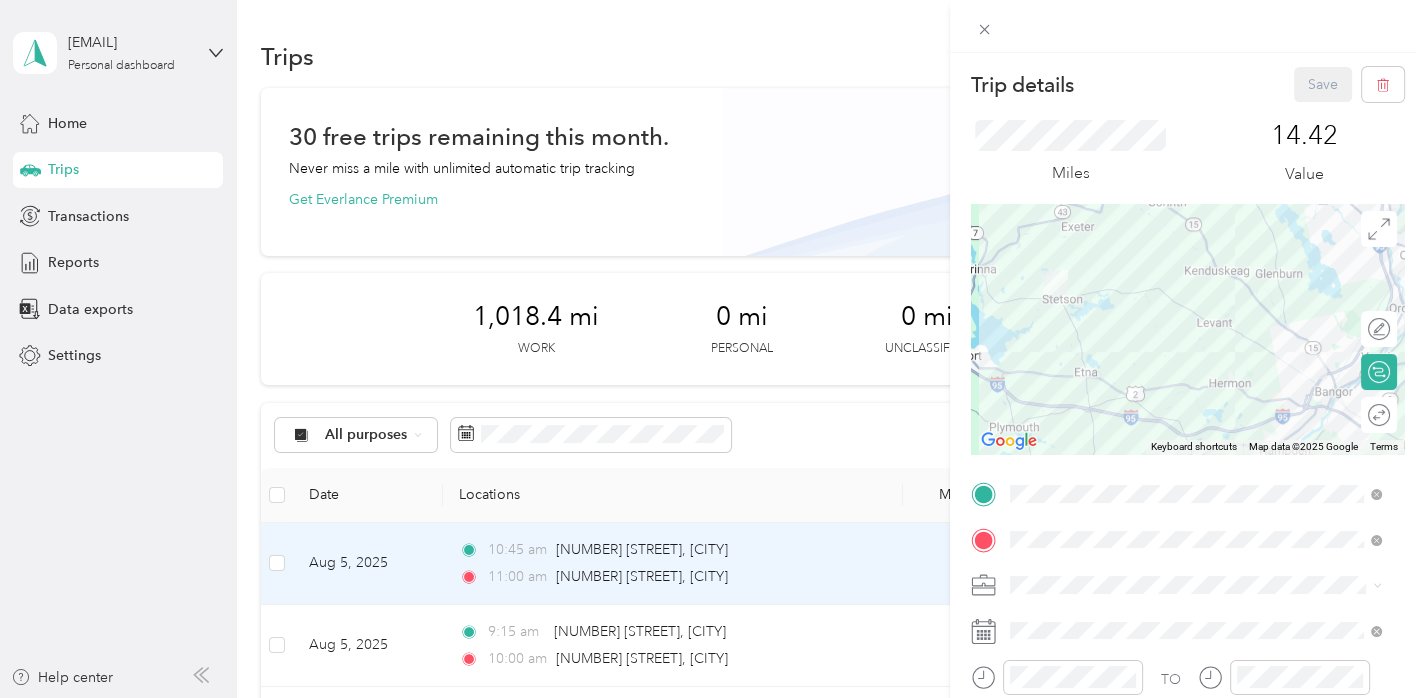 scroll, scrollTop: 226, scrollLeft: 0, axis: vertical 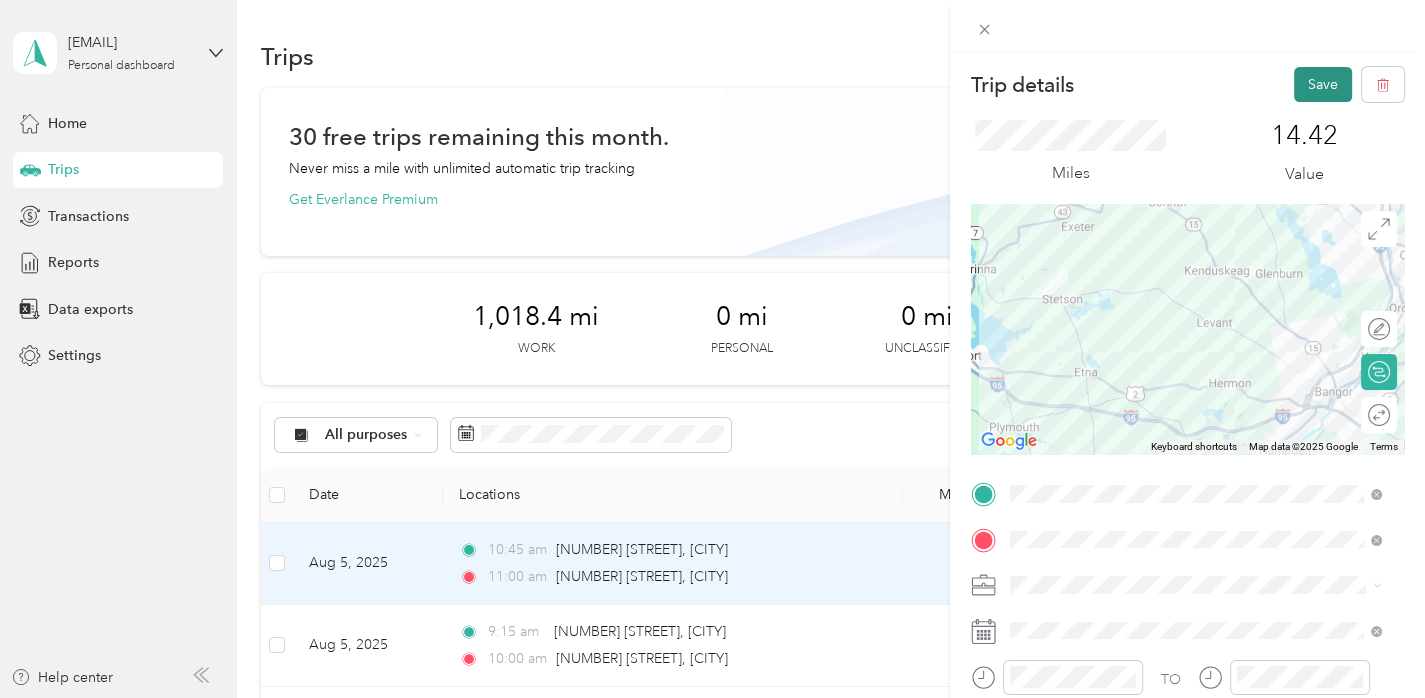 click on "Save" at bounding box center [1323, 84] 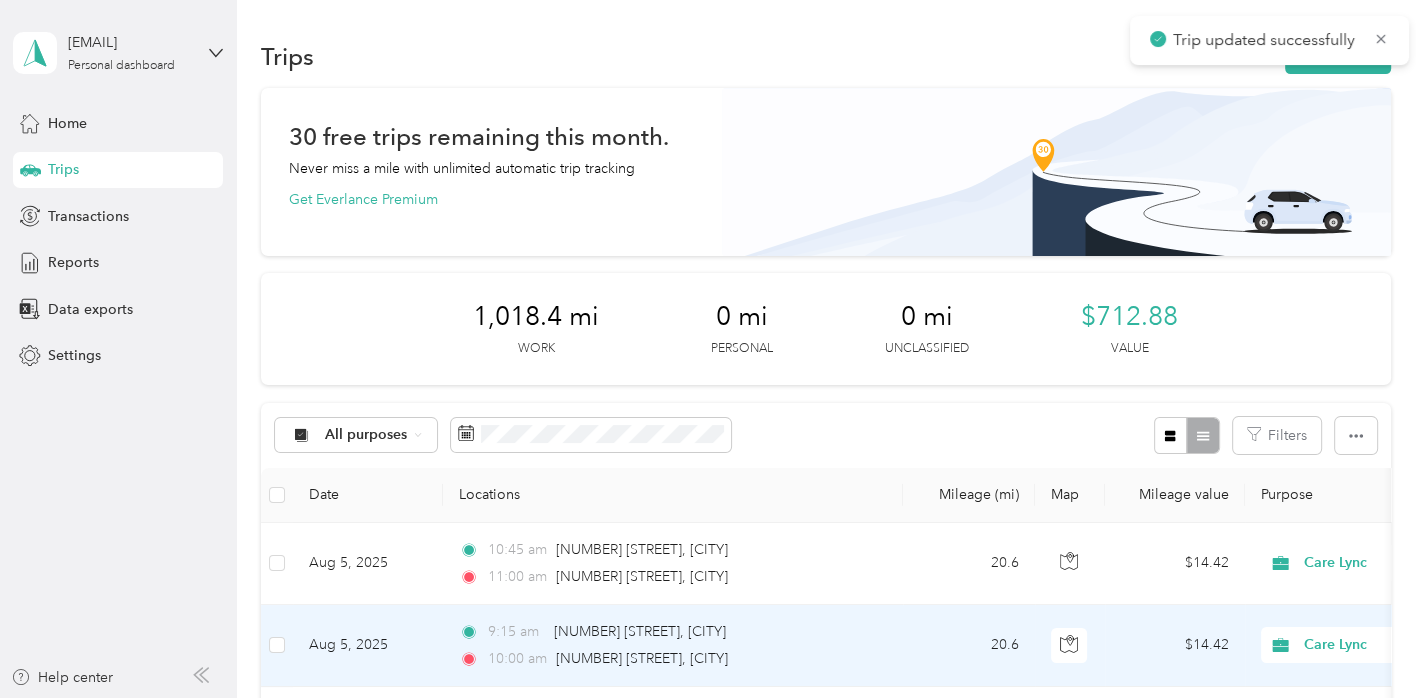 click on "[TIME] [NUMBER] [STREET], [CITY]" at bounding box center (669, 632) 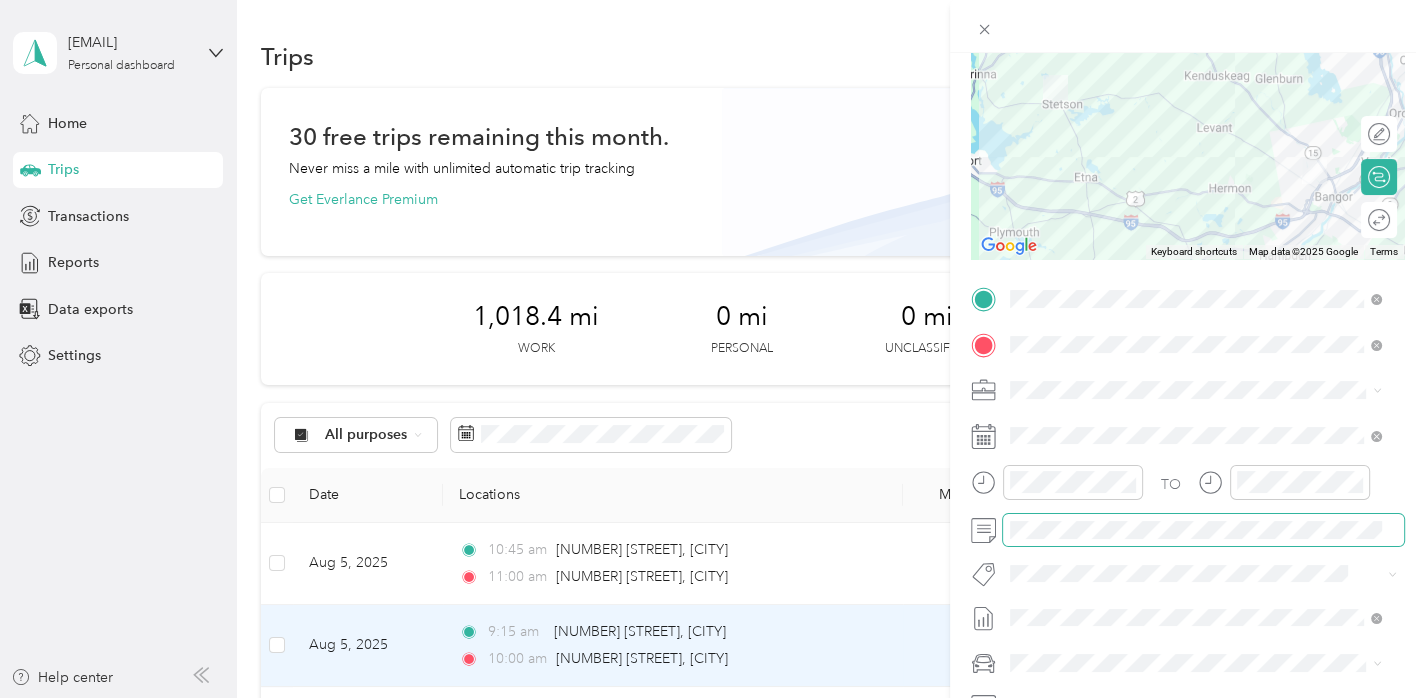 scroll, scrollTop: 196, scrollLeft: 0, axis: vertical 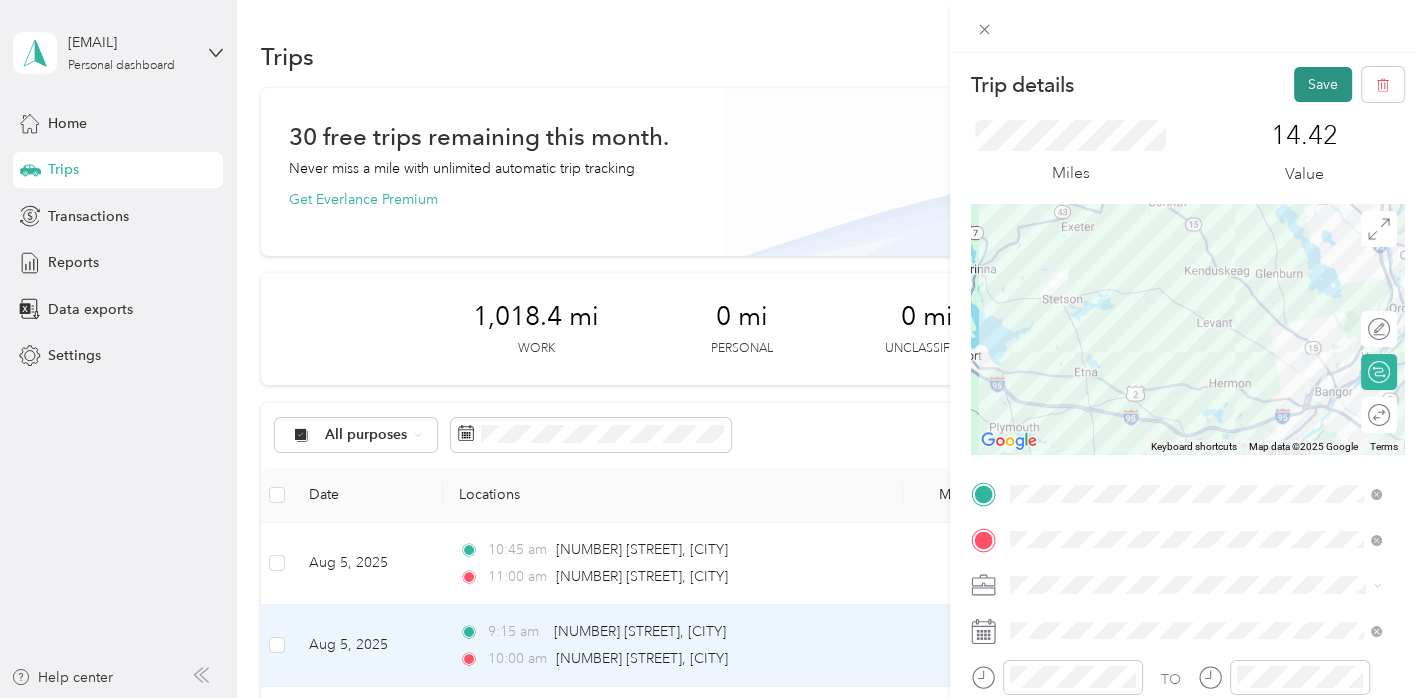 click on "Save" at bounding box center [1323, 84] 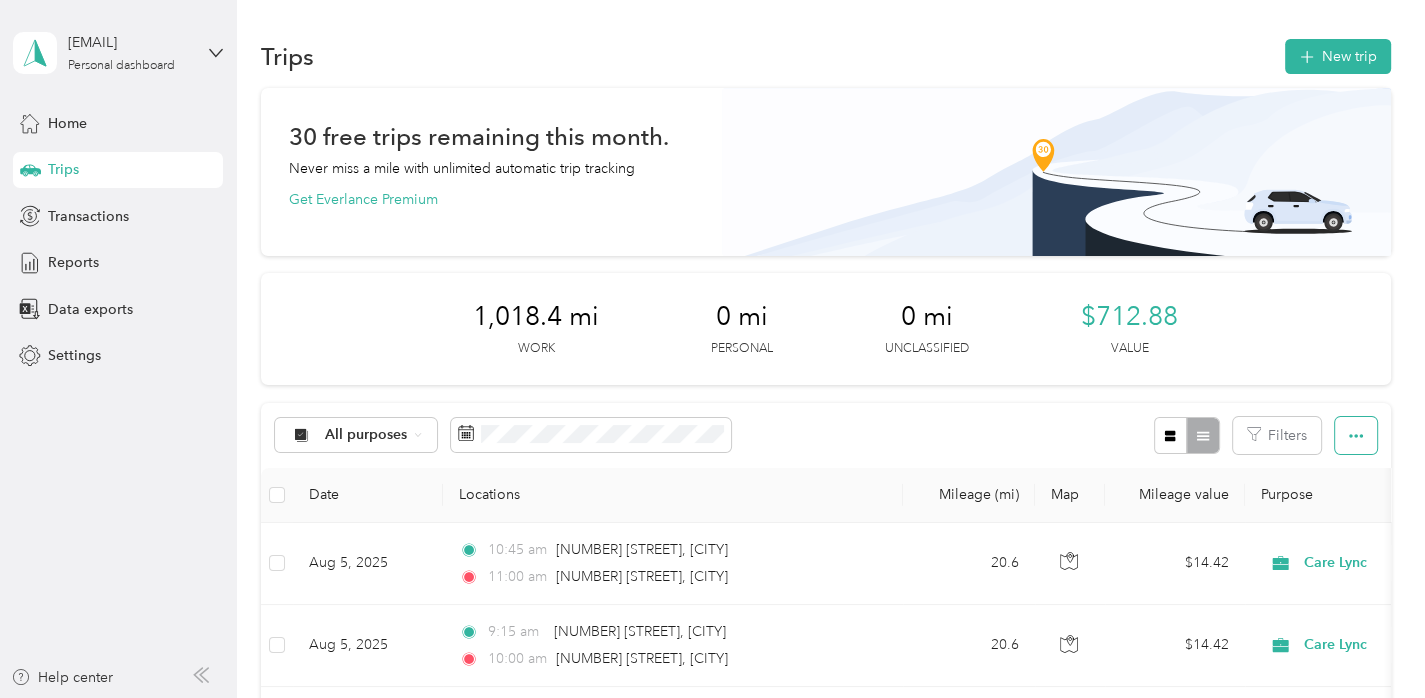 click at bounding box center [1356, 435] 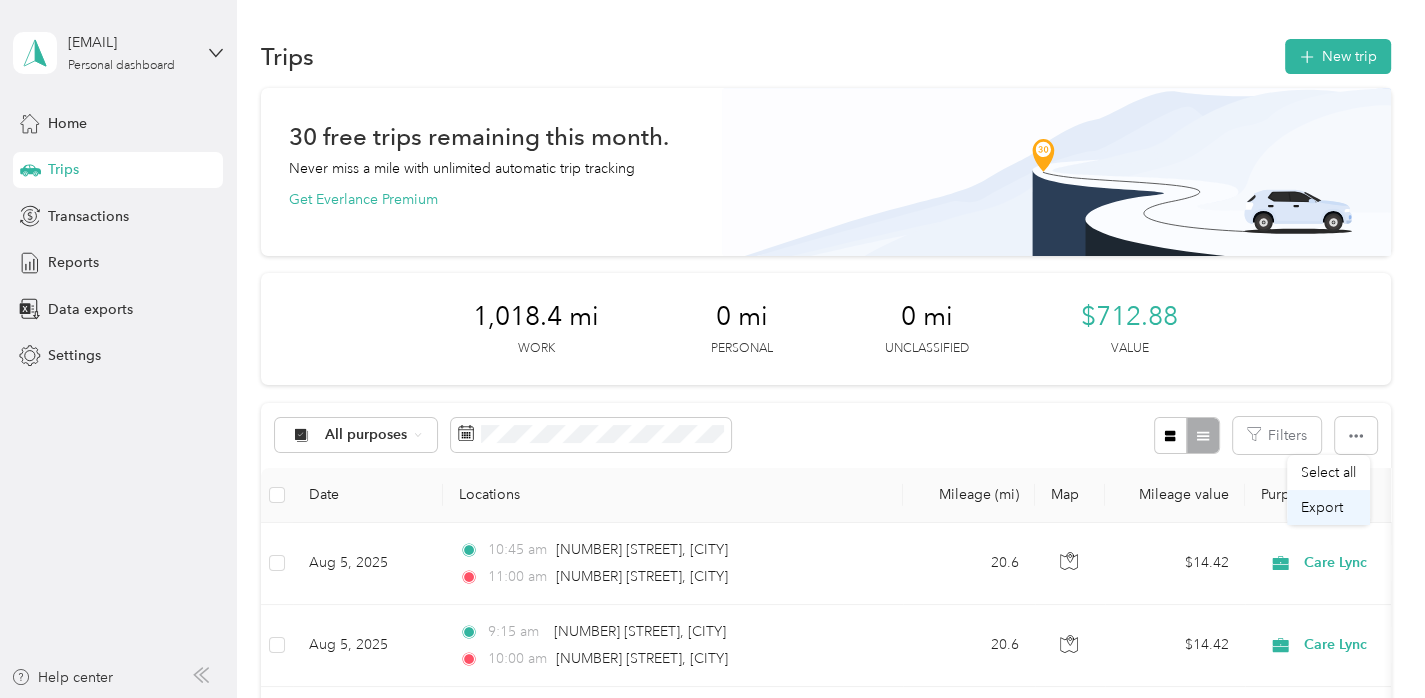 click on "Export" at bounding box center (1328, 507) 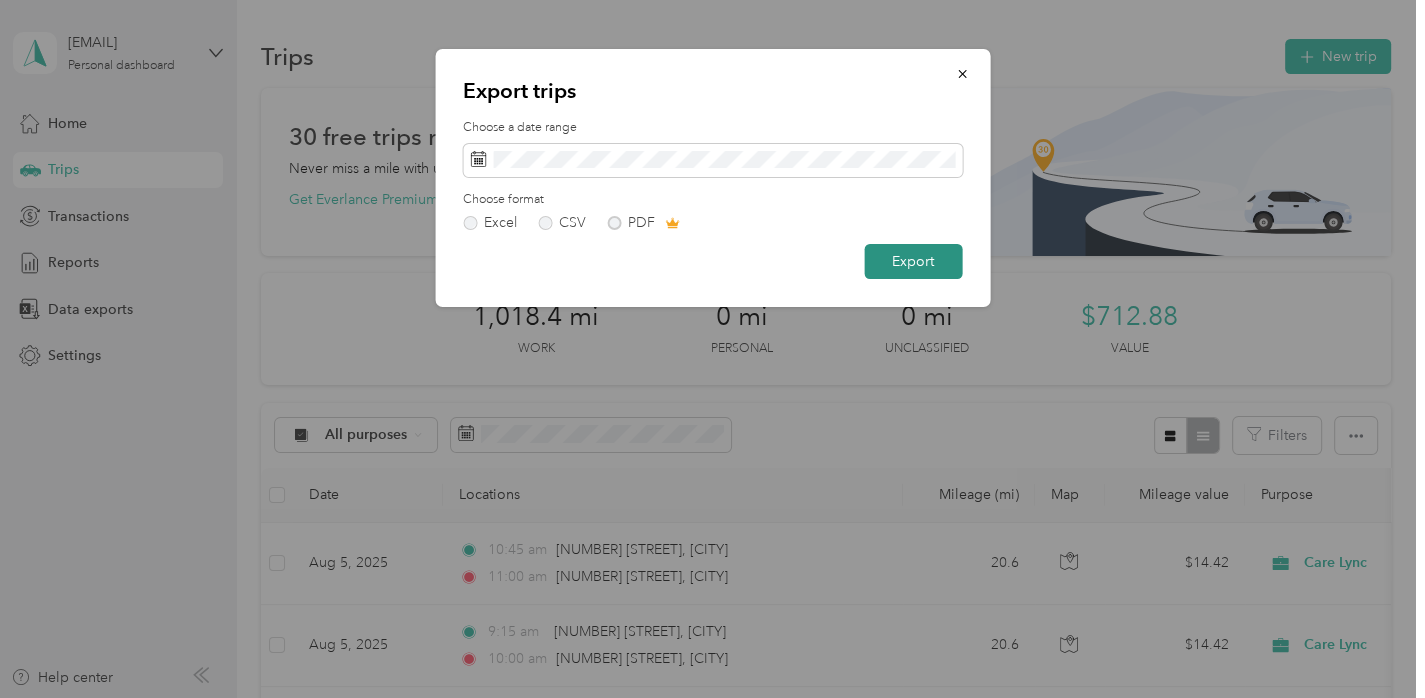 click on "Export" at bounding box center (913, 261) 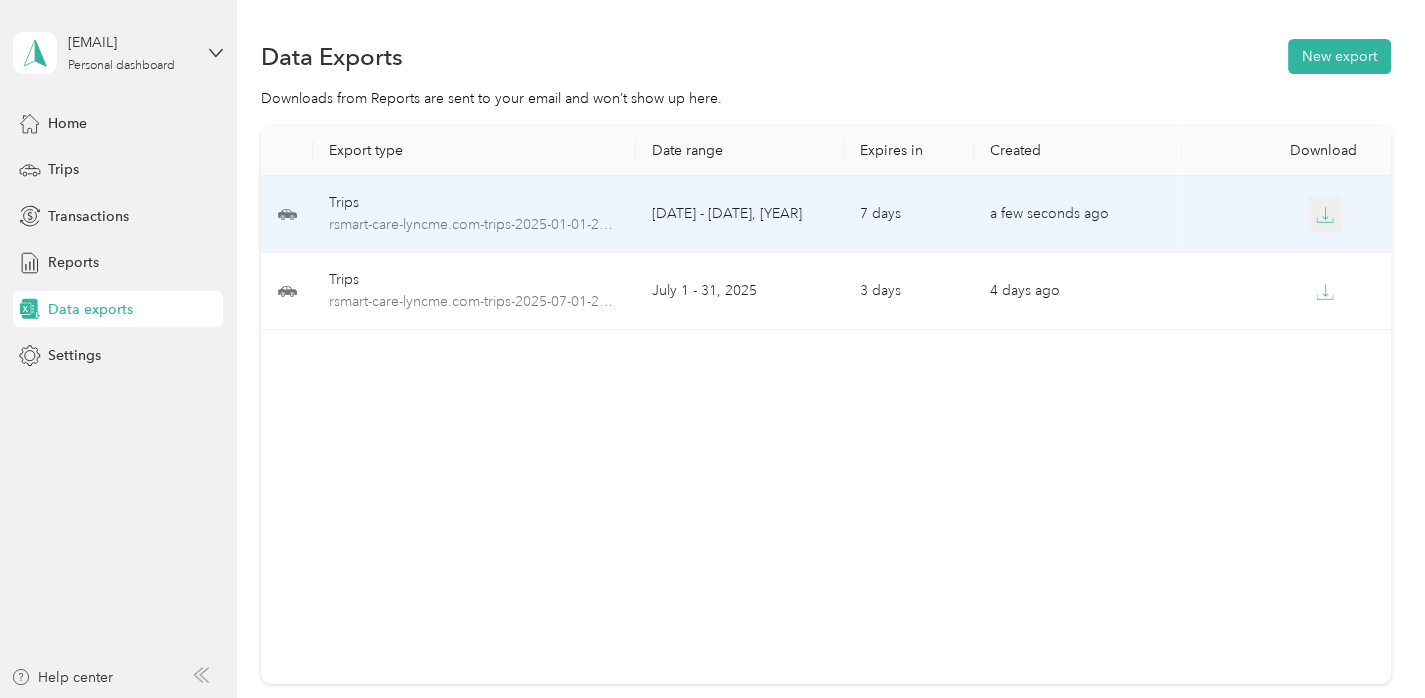 click at bounding box center [1326, 214] 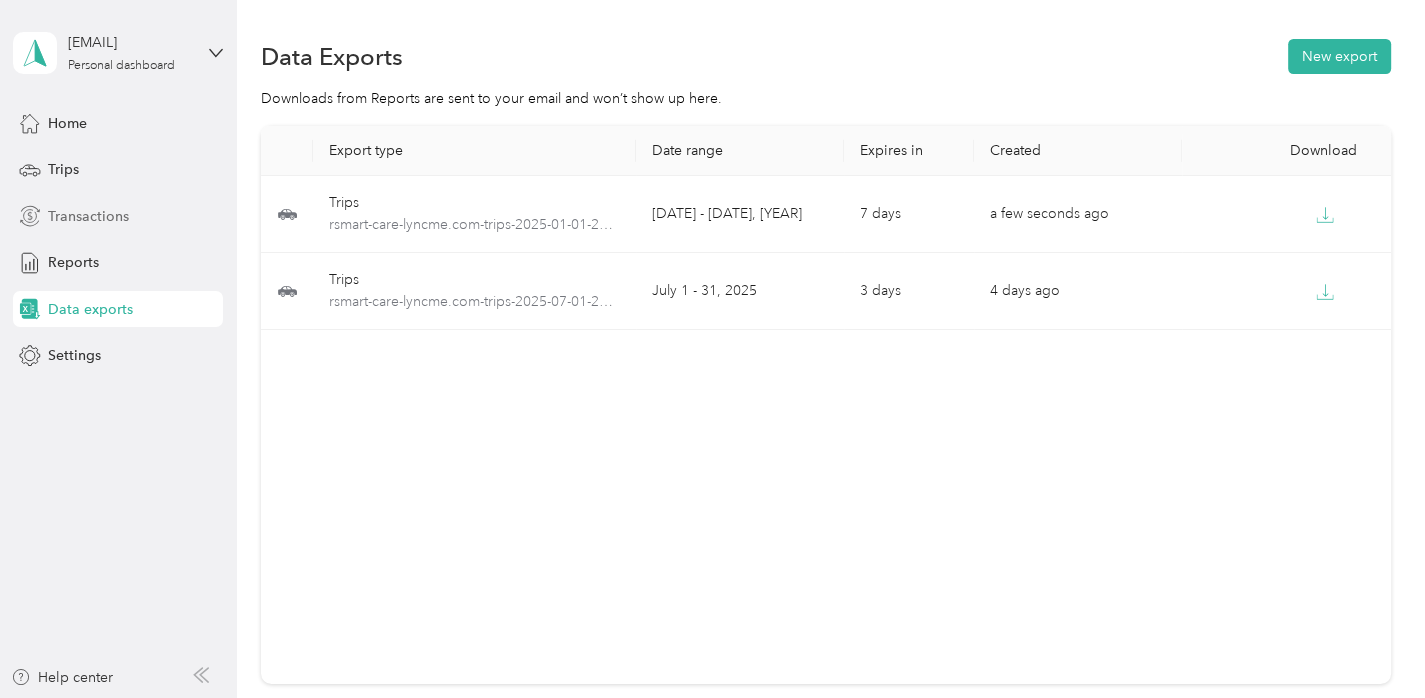 click on "Transactions" at bounding box center [88, 216] 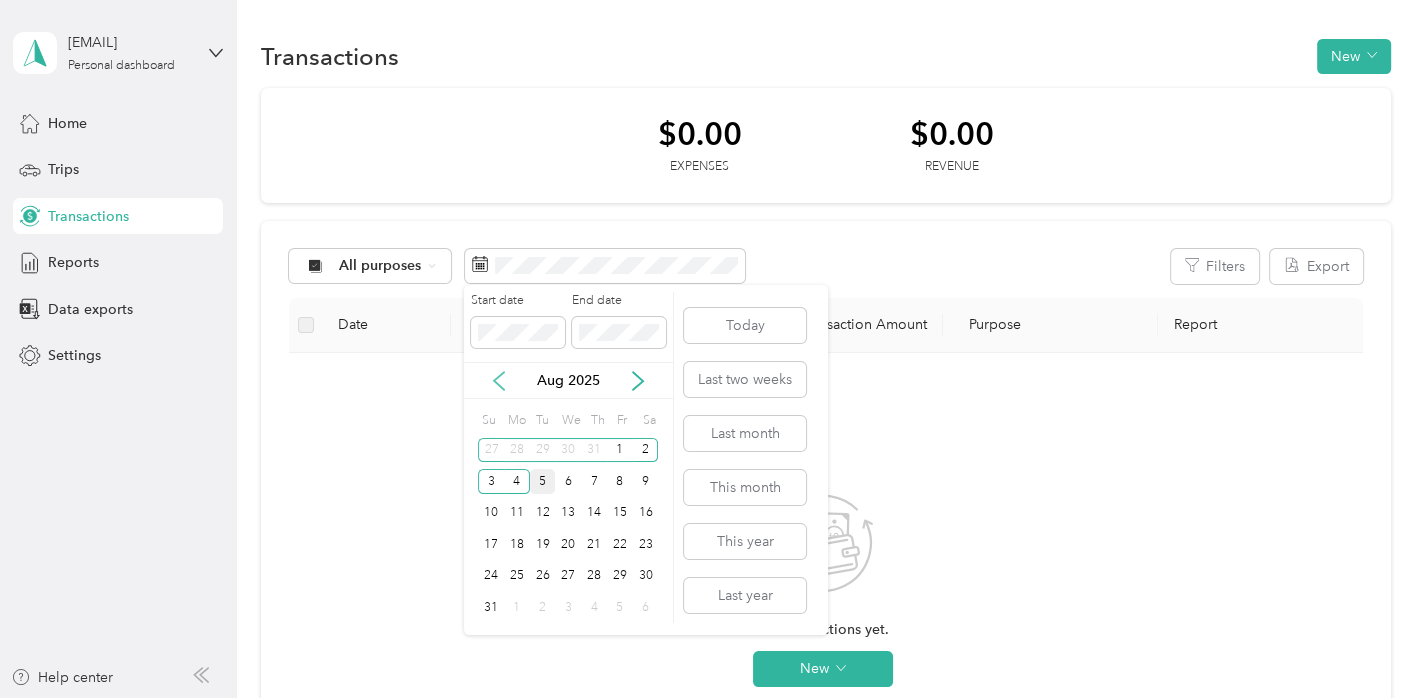 click 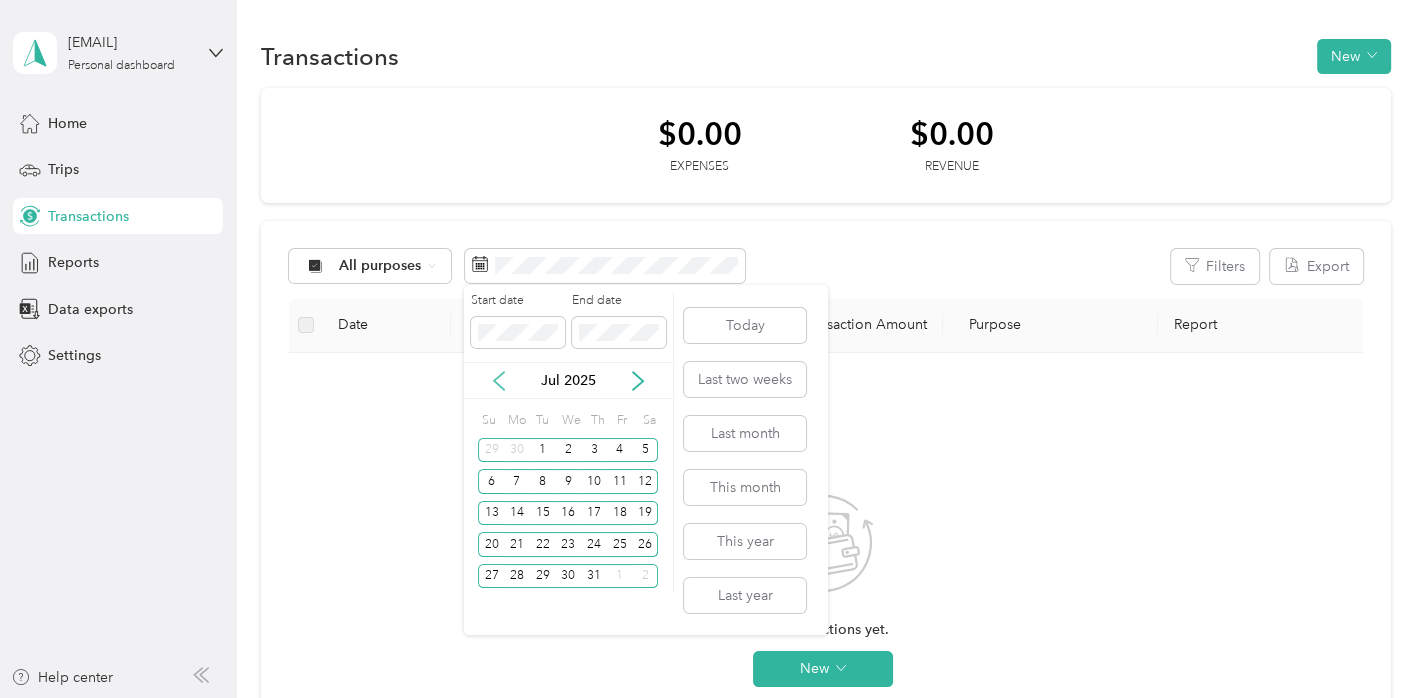 click 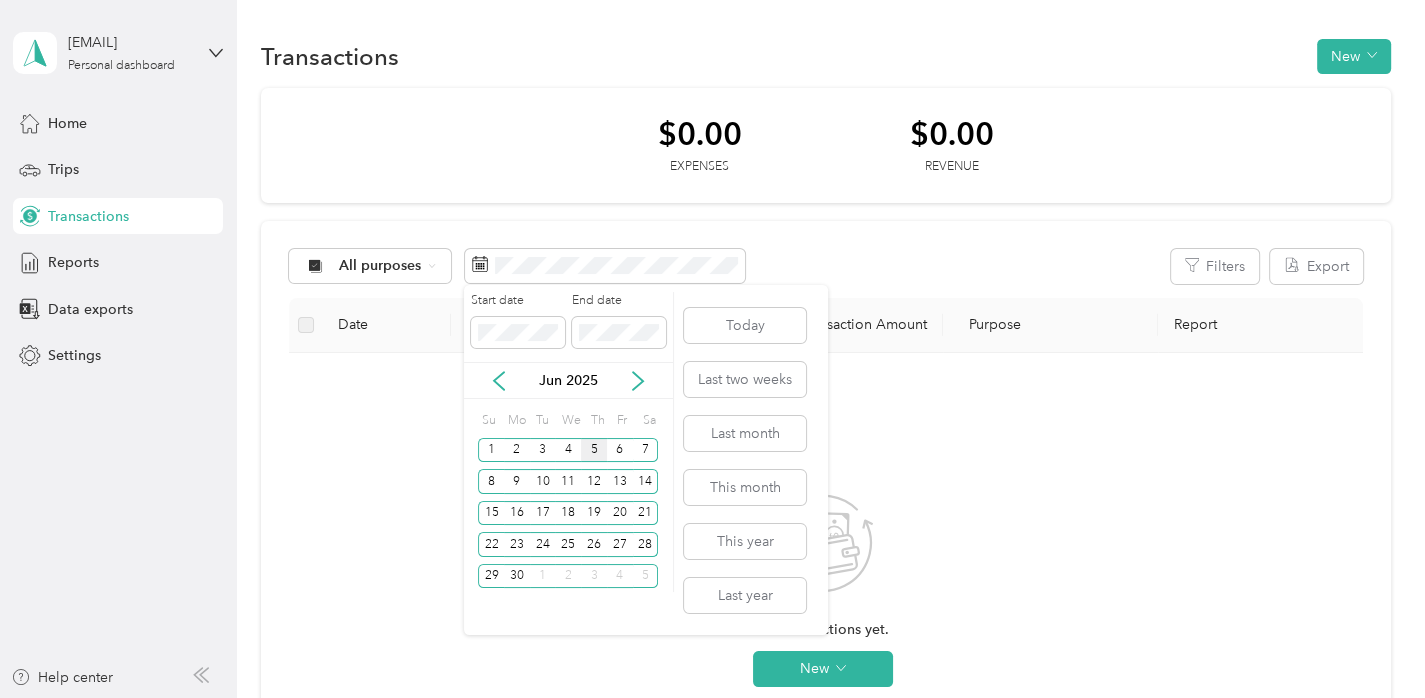 click on "5" at bounding box center (594, 450) 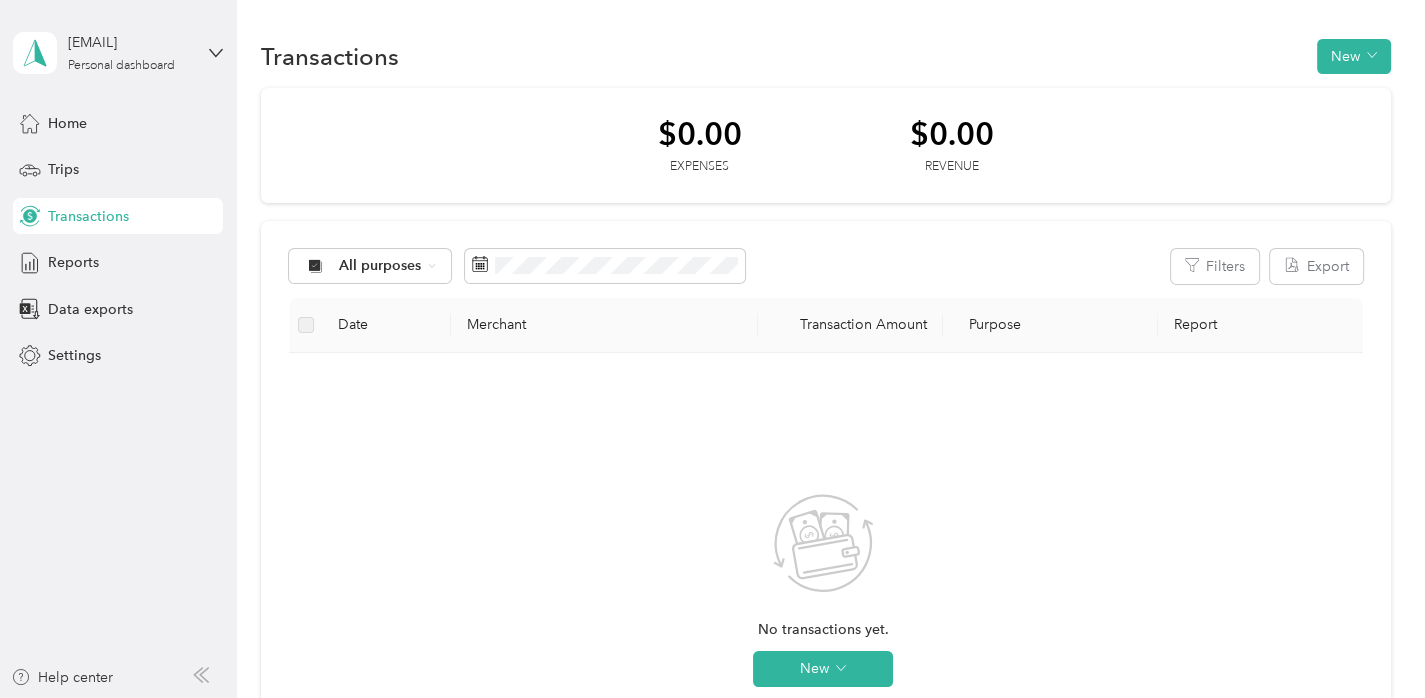 click on "All purposes Filters Export Date Merchant Transaction Amount Purpose Report             No transactions yet. New" at bounding box center (825, 582) 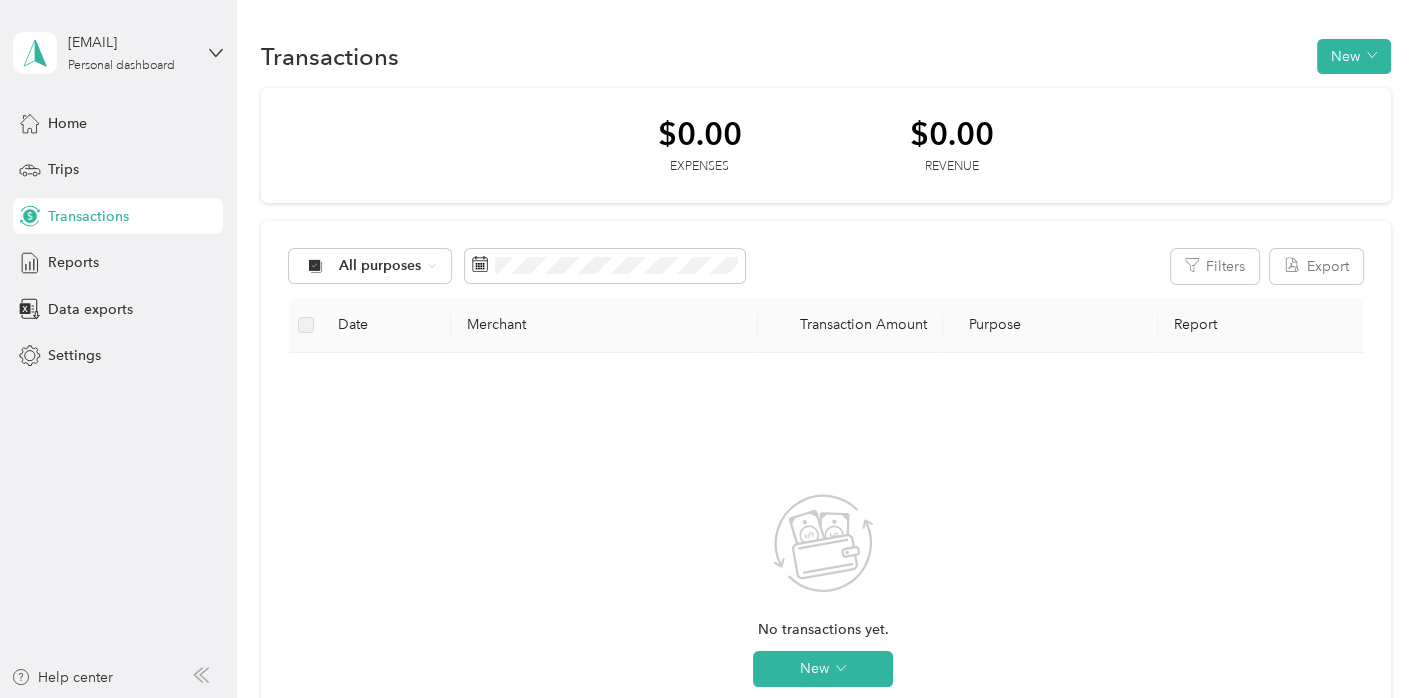 click on "All purposes Filters Export Date Merchant Transaction Amount Purpose Report             No transactions yet. New" at bounding box center (825, 582) 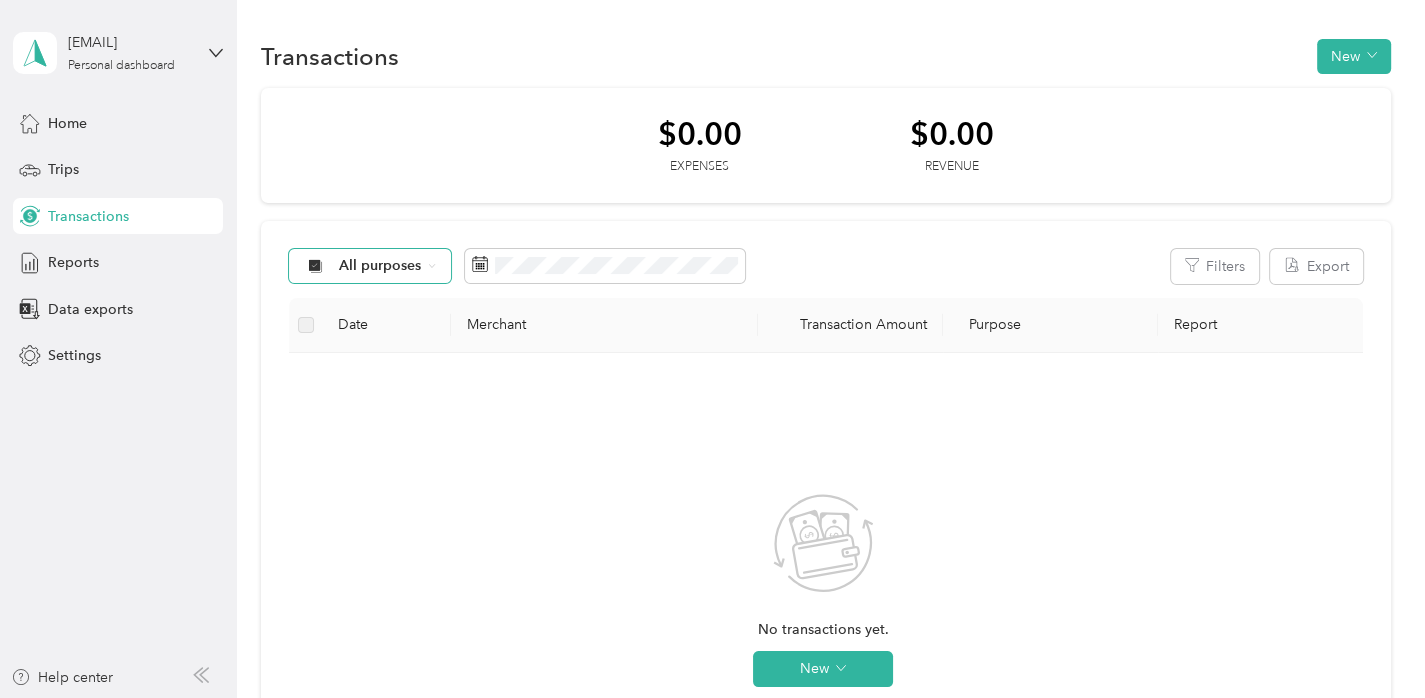 click on "All purposes" at bounding box center (370, 266) 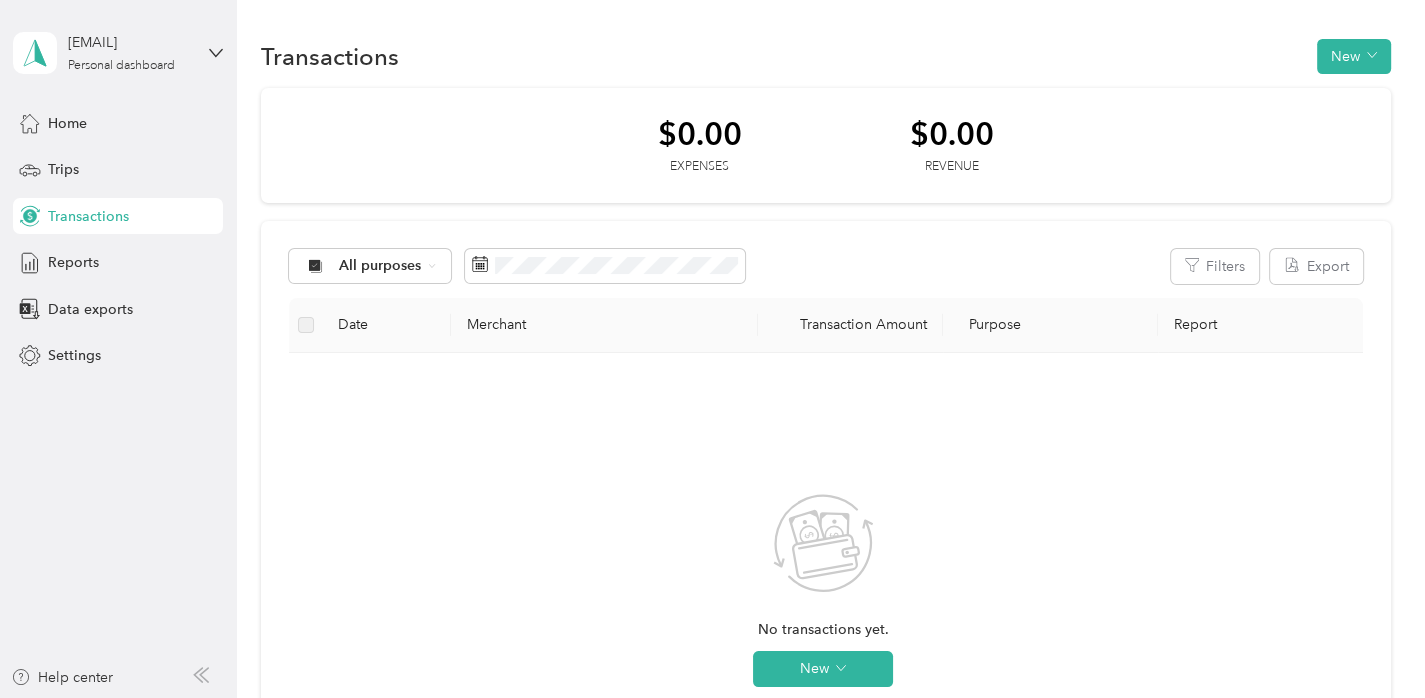 click on "Care Lync" at bounding box center [369, 372] 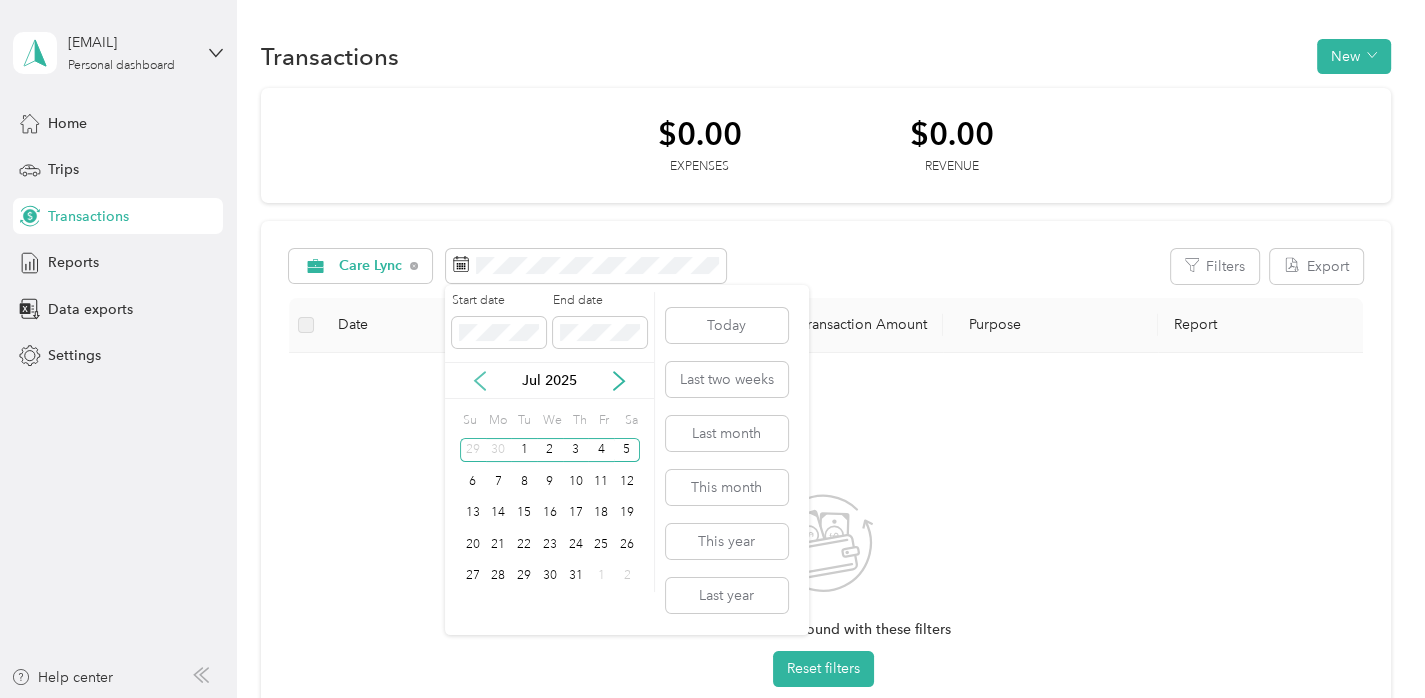 click 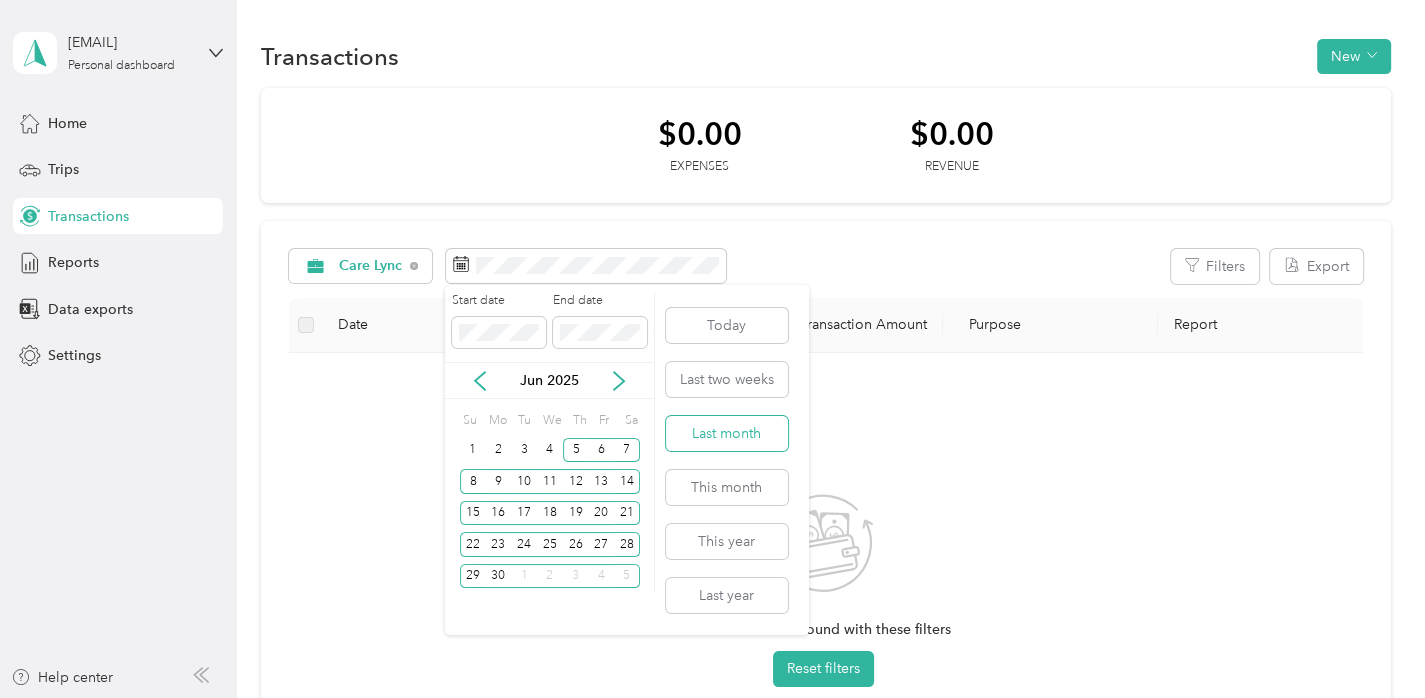 click on "Last month" at bounding box center [727, 433] 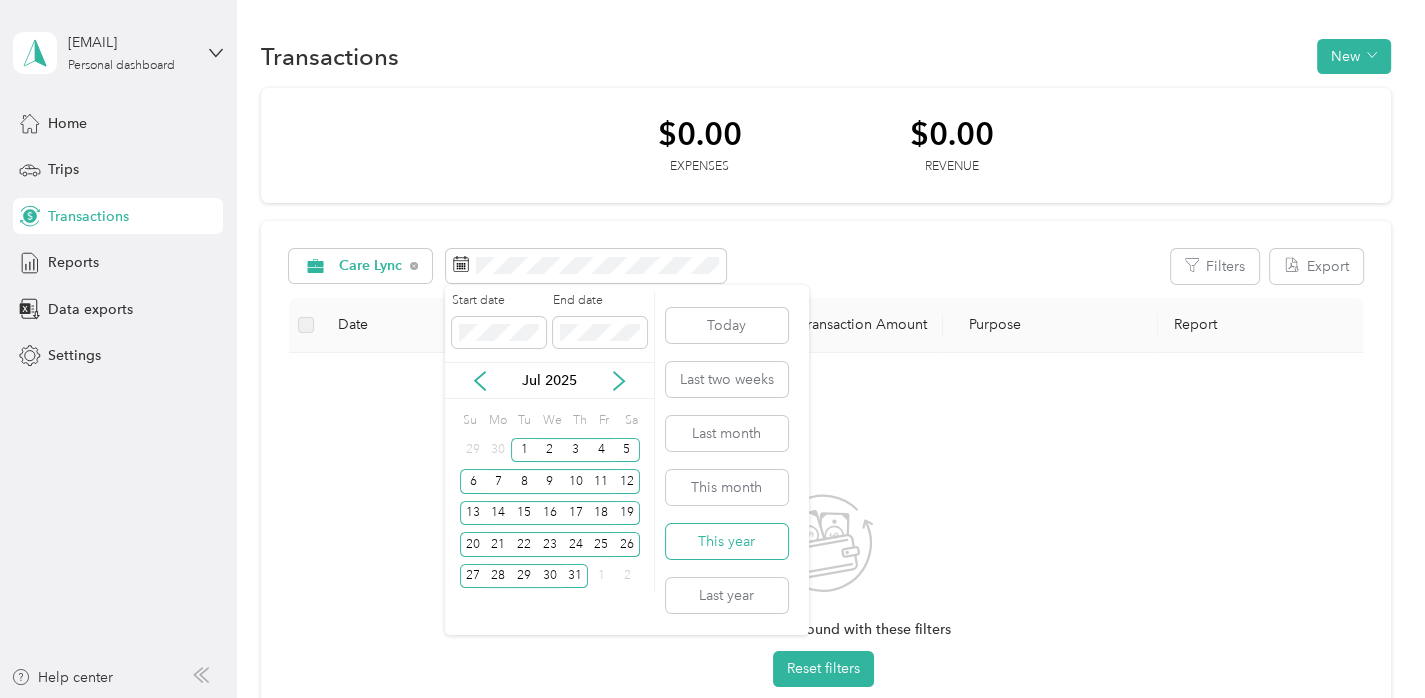 click on "This year" at bounding box center (727, 541) 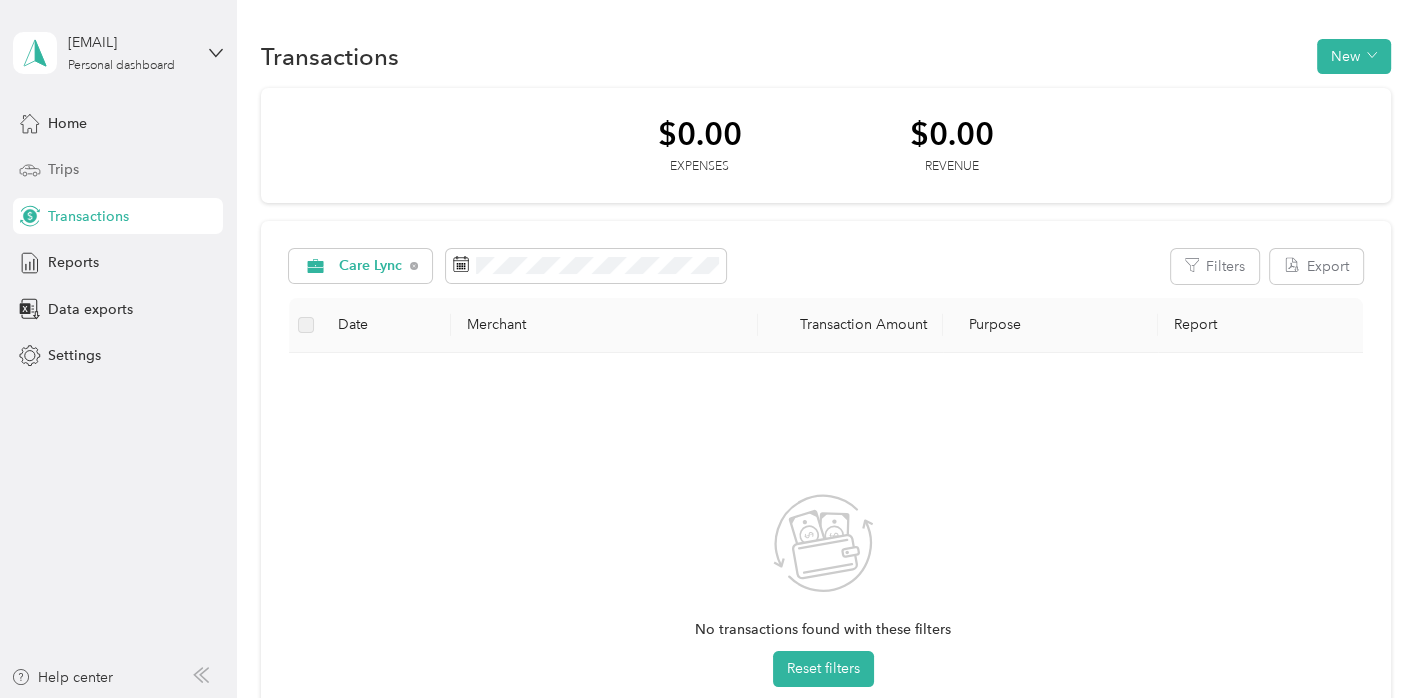 click on "Trips" at bounding box center [118, 170] 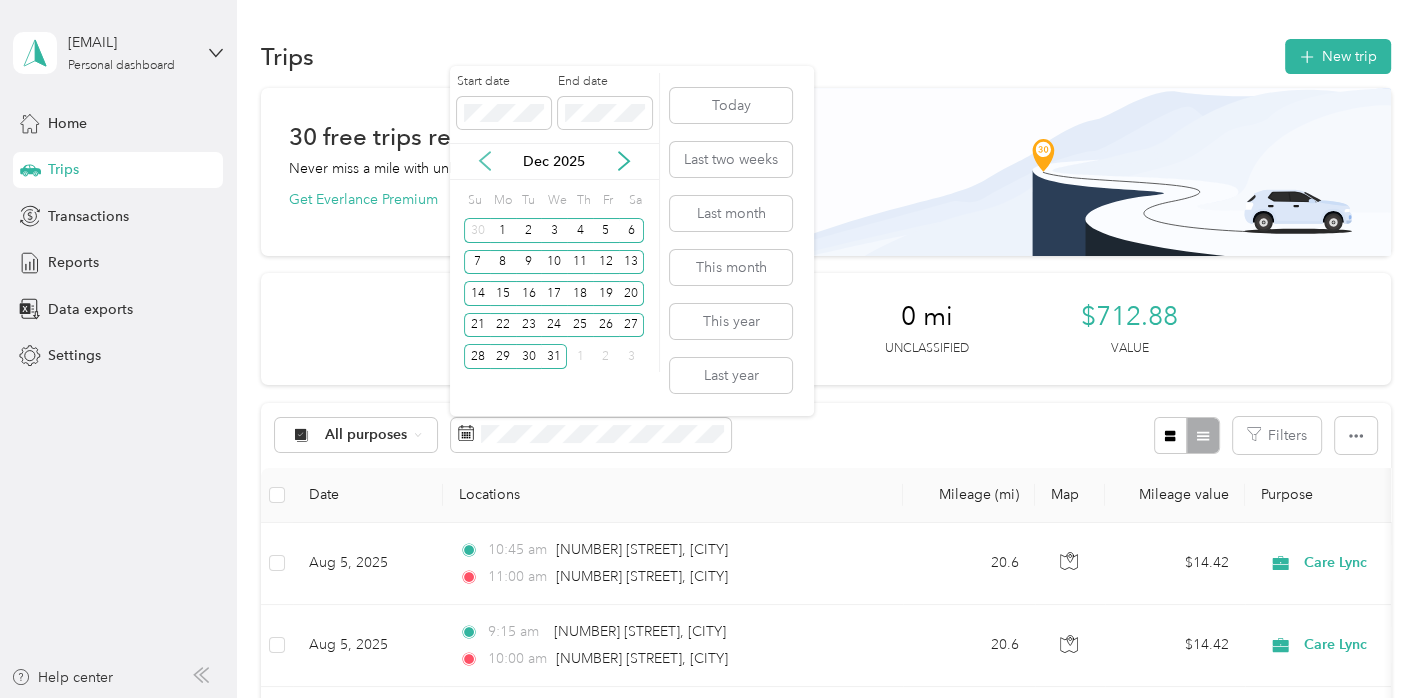 click 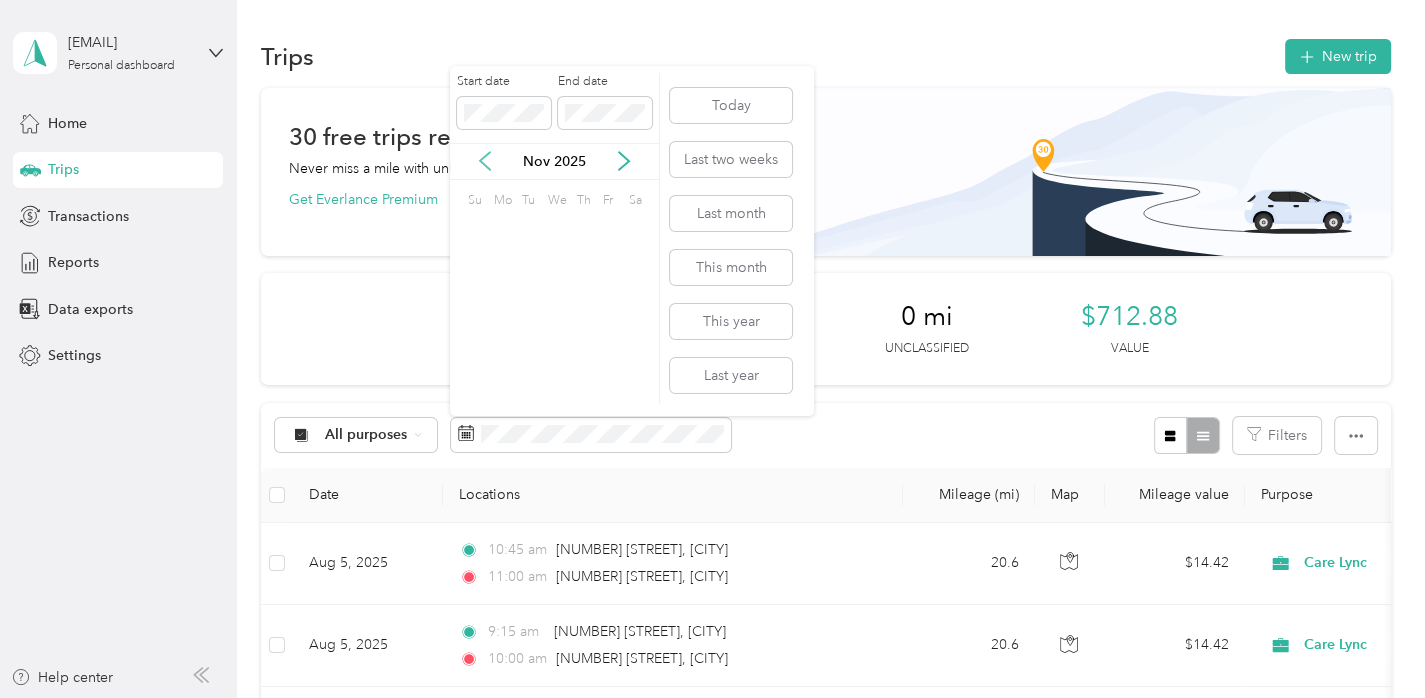 click 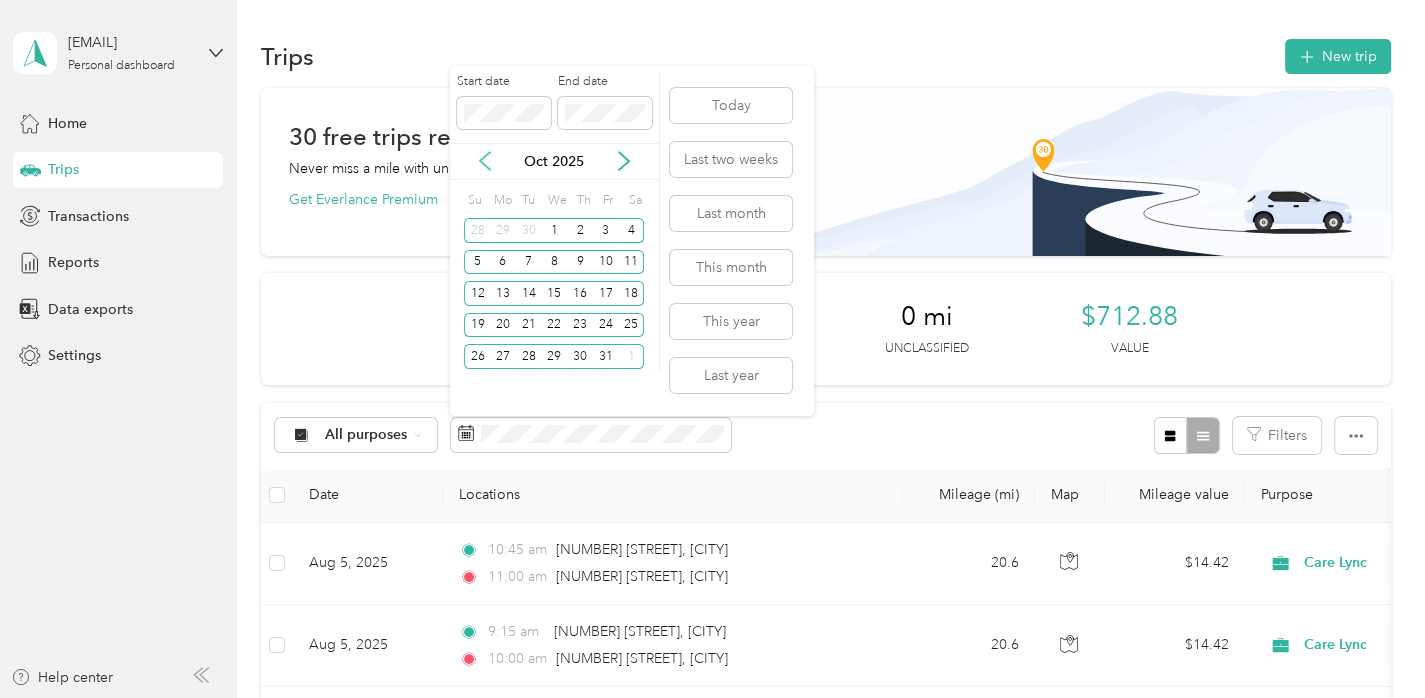 click 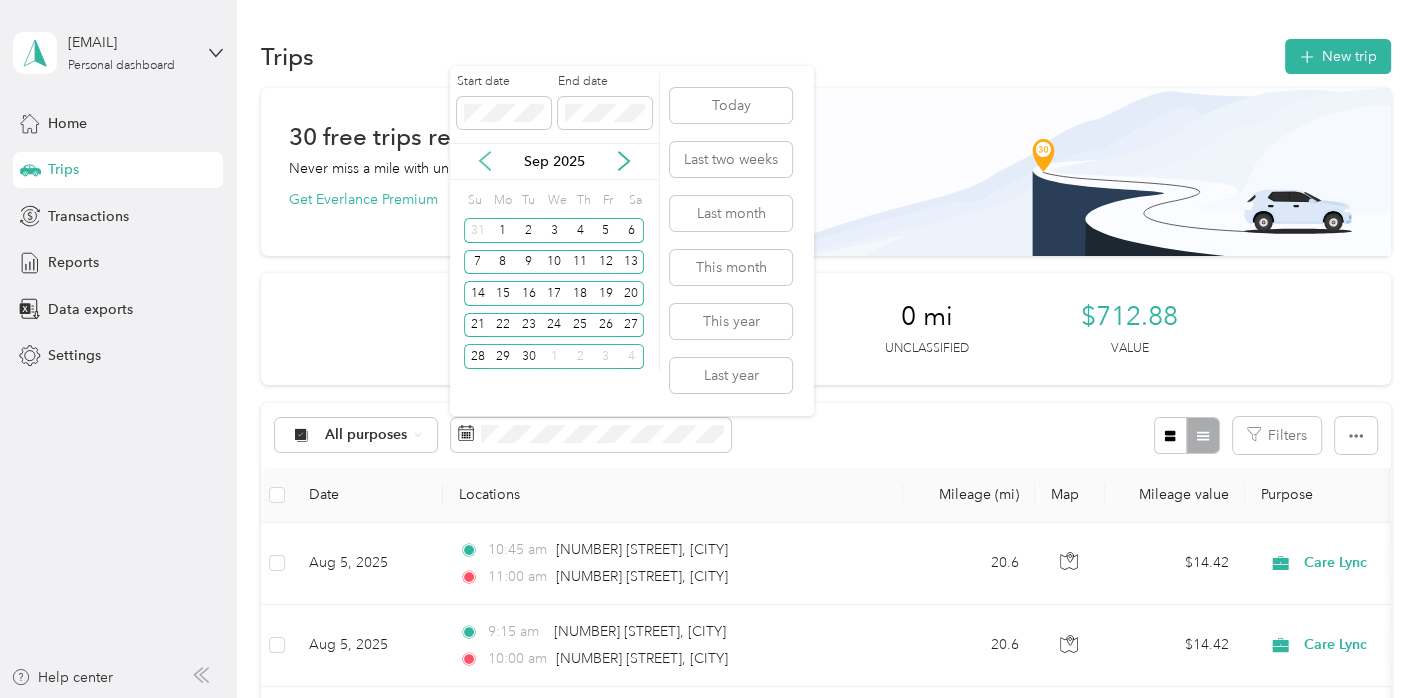 click 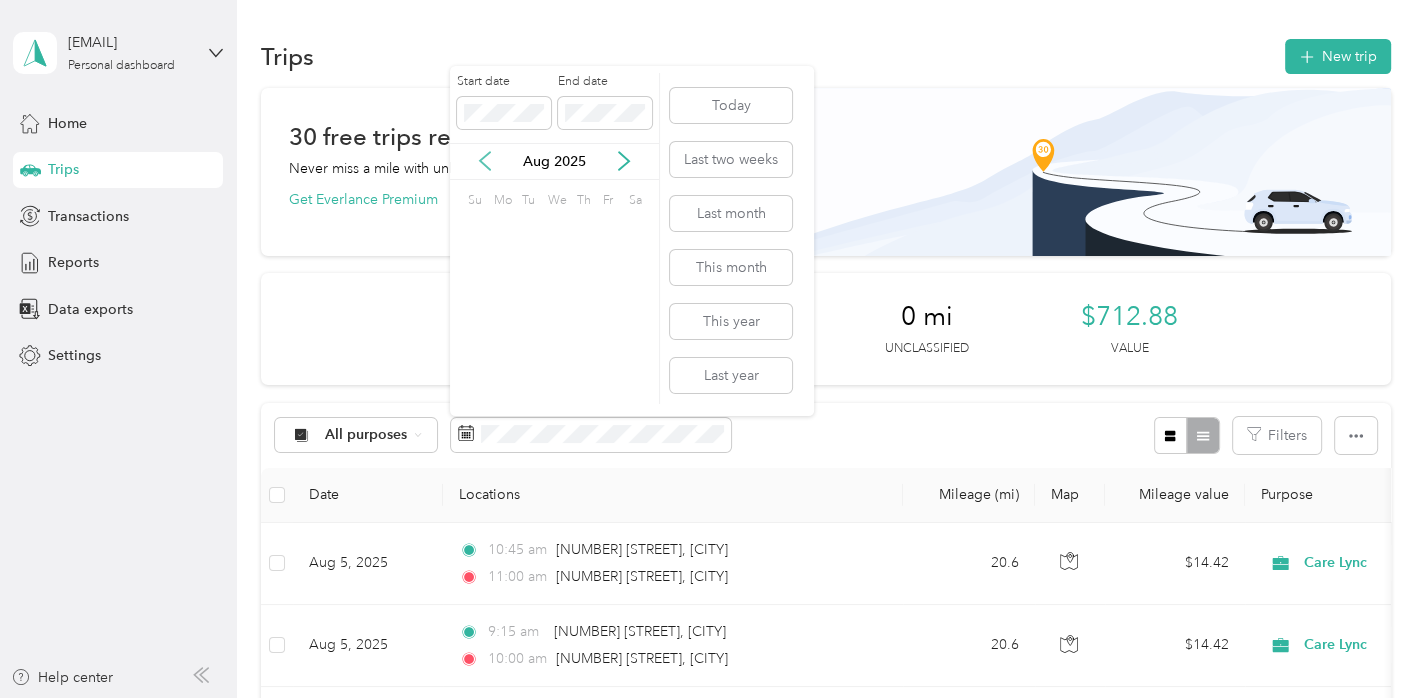 click 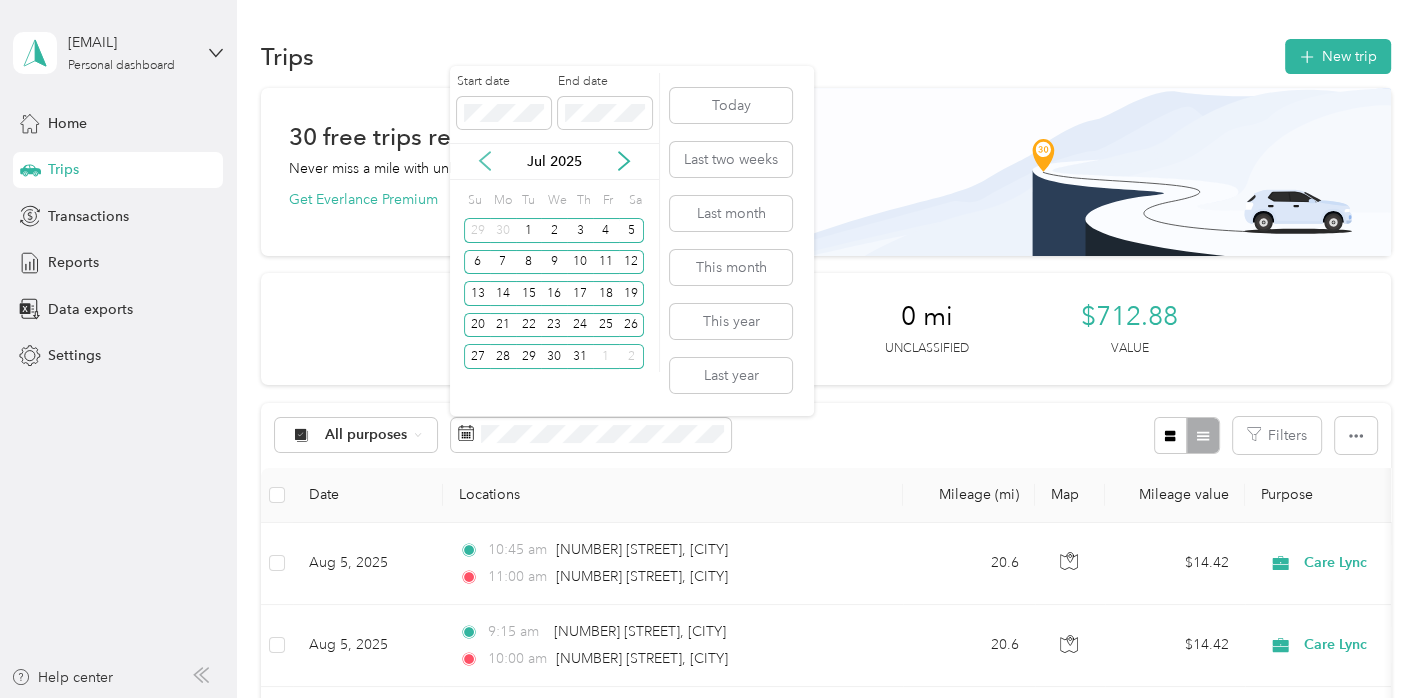 click 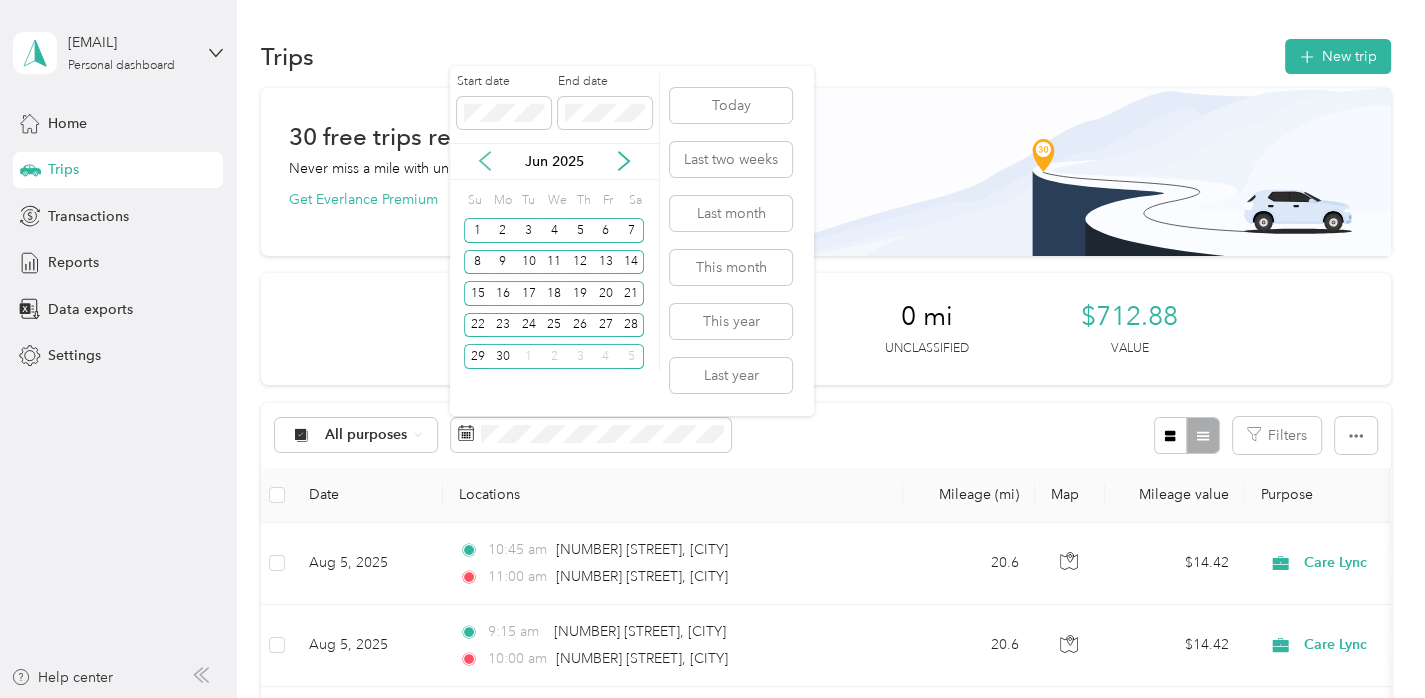click 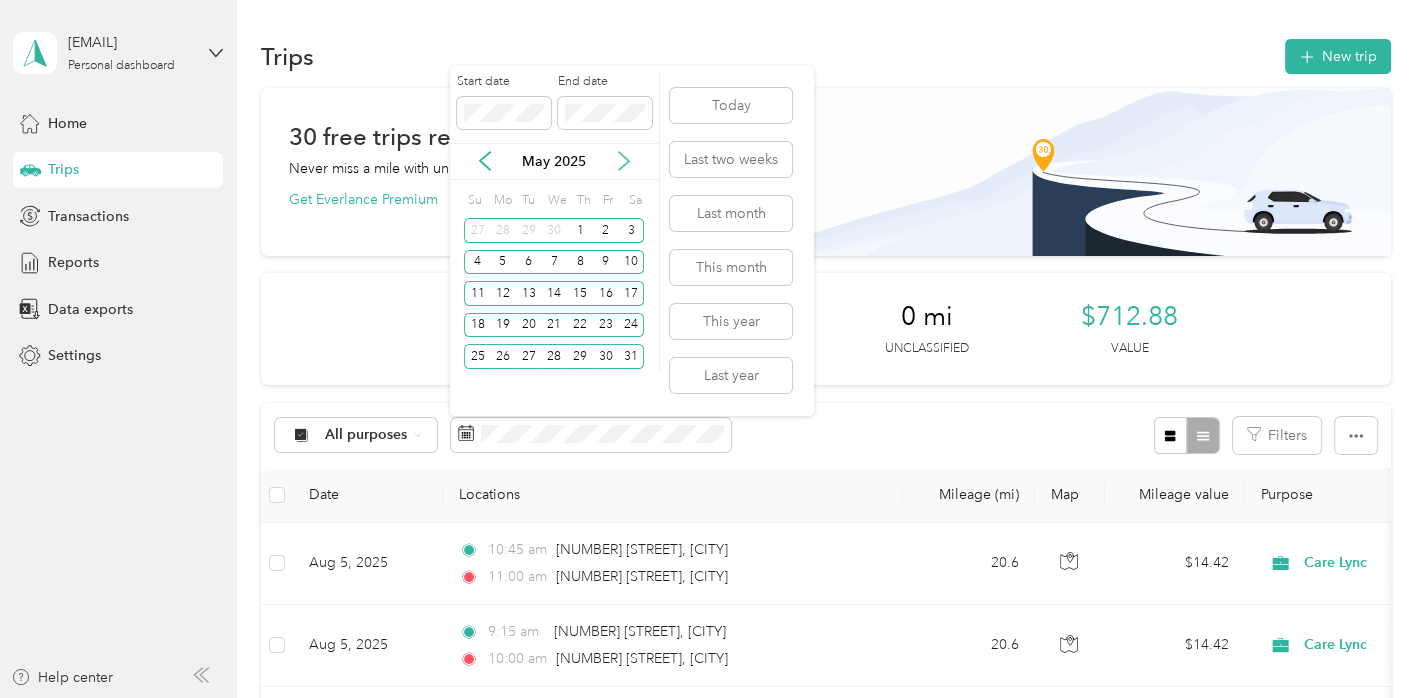 click 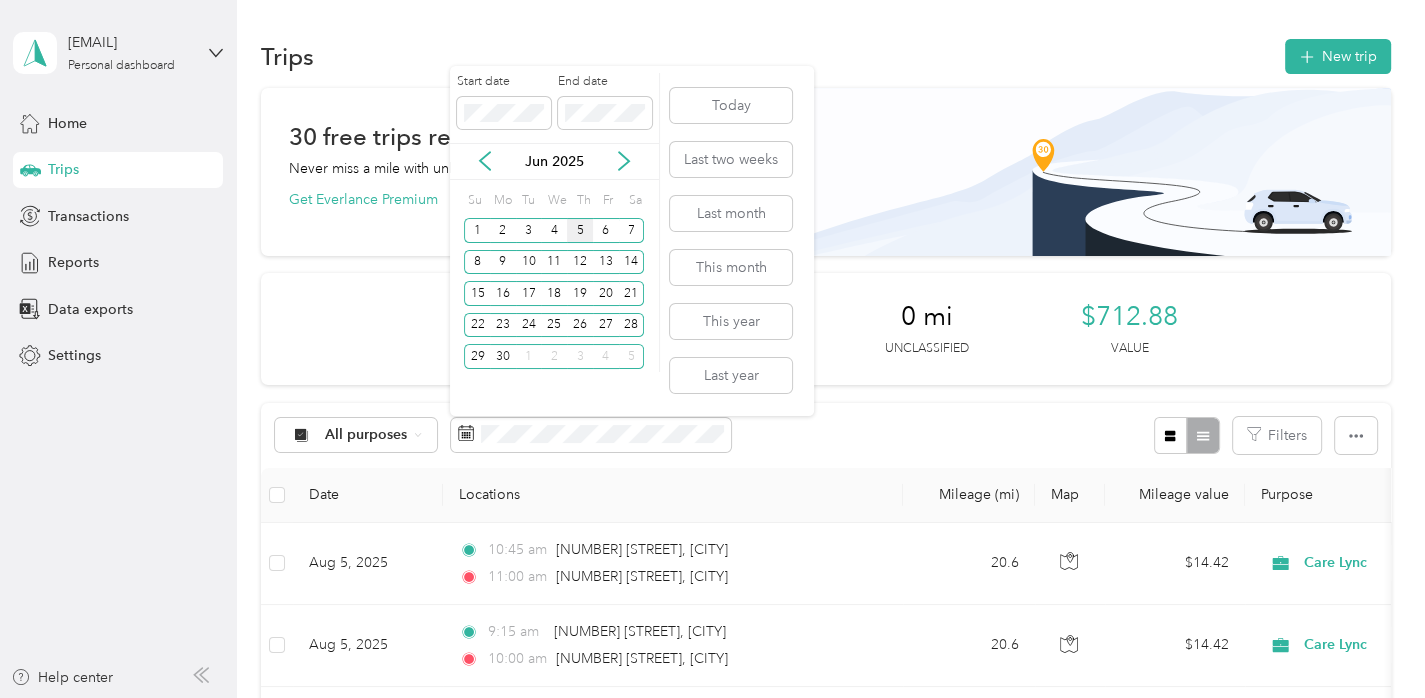 click on "5" at bounding box center (580, 230) 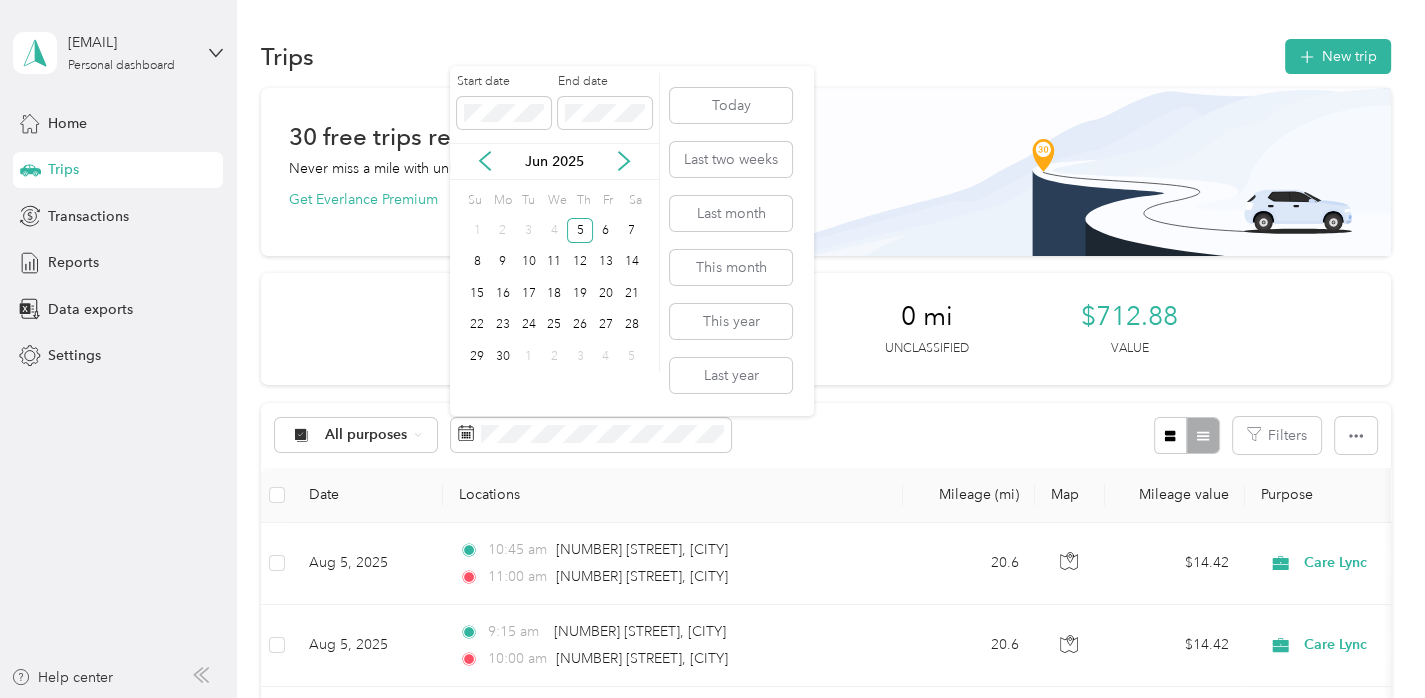 click on "End date" at bounding box center (605, 82) 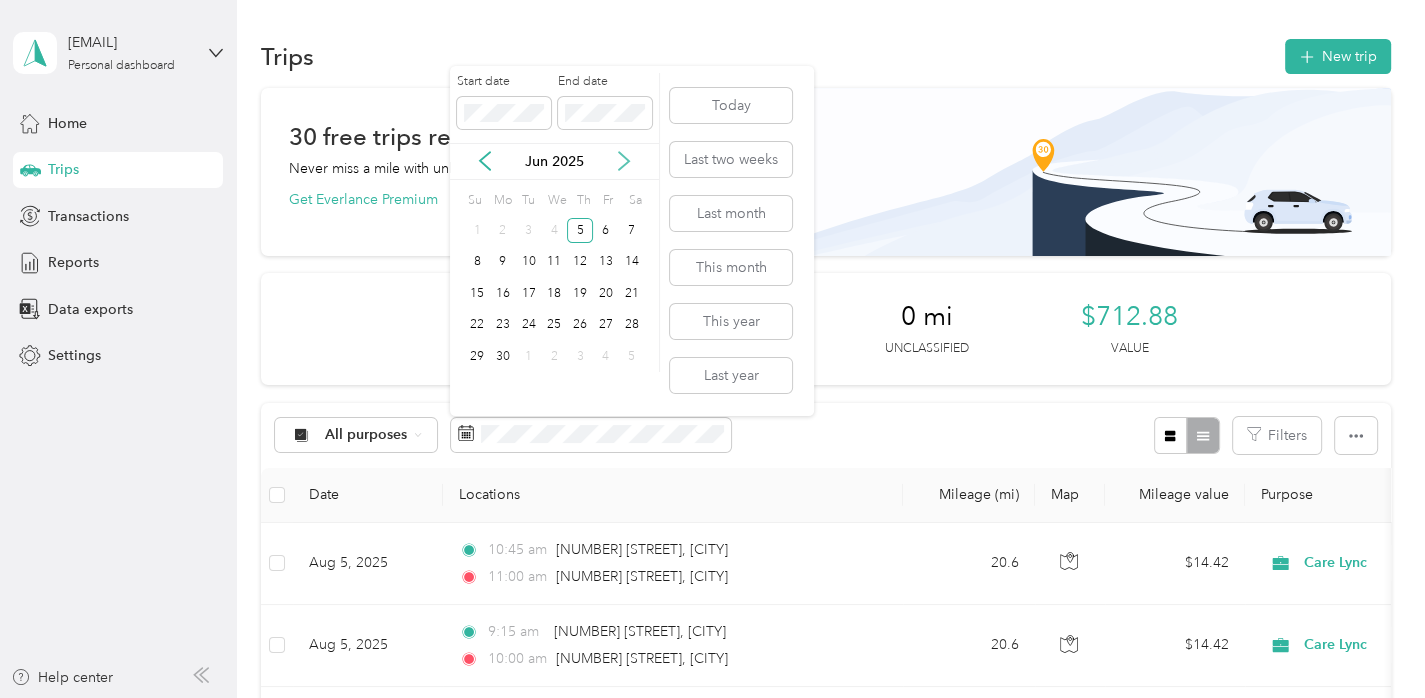 click 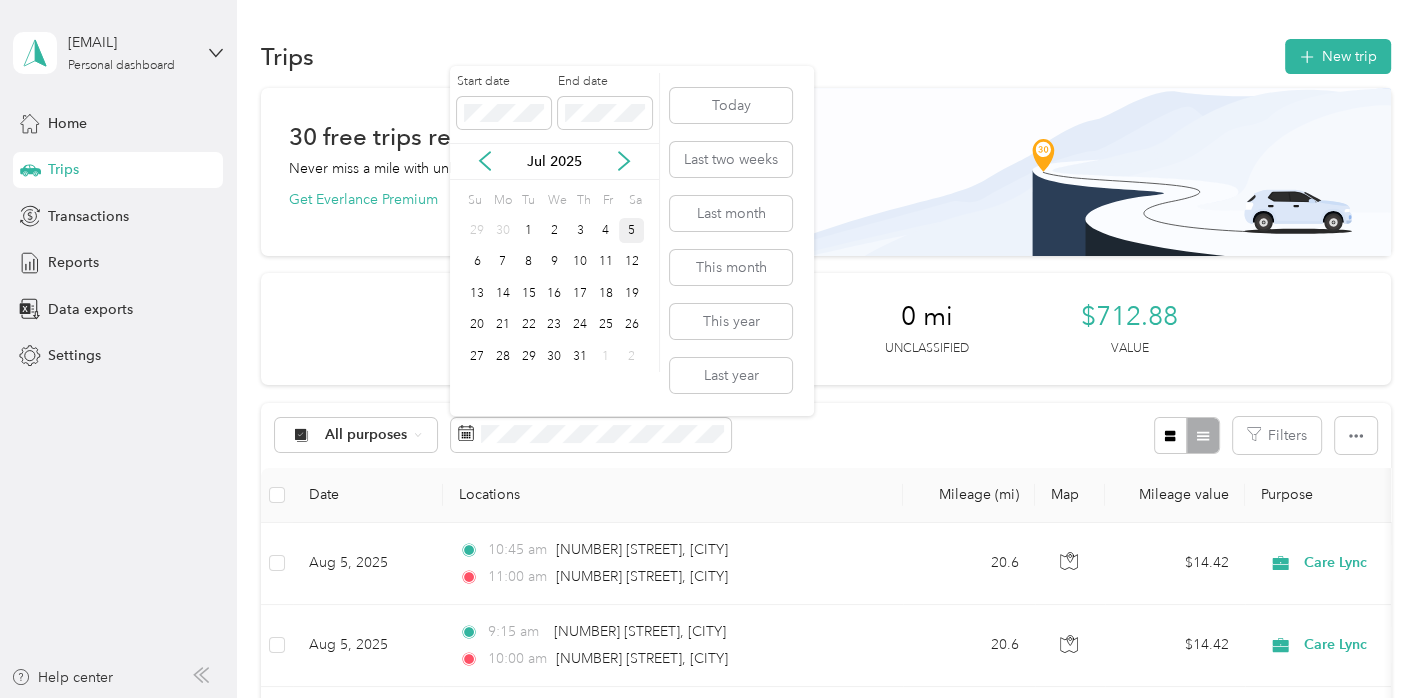 click on "5" at bounding box center [632, 230] 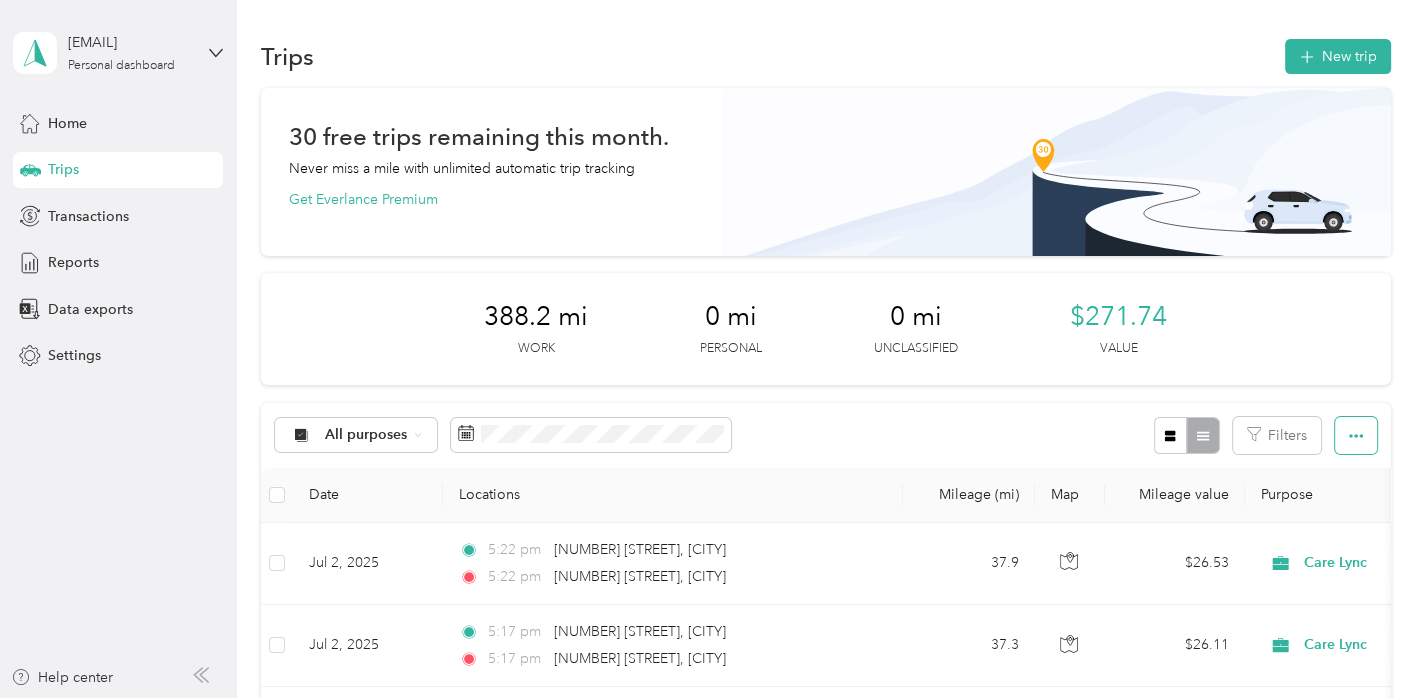 click 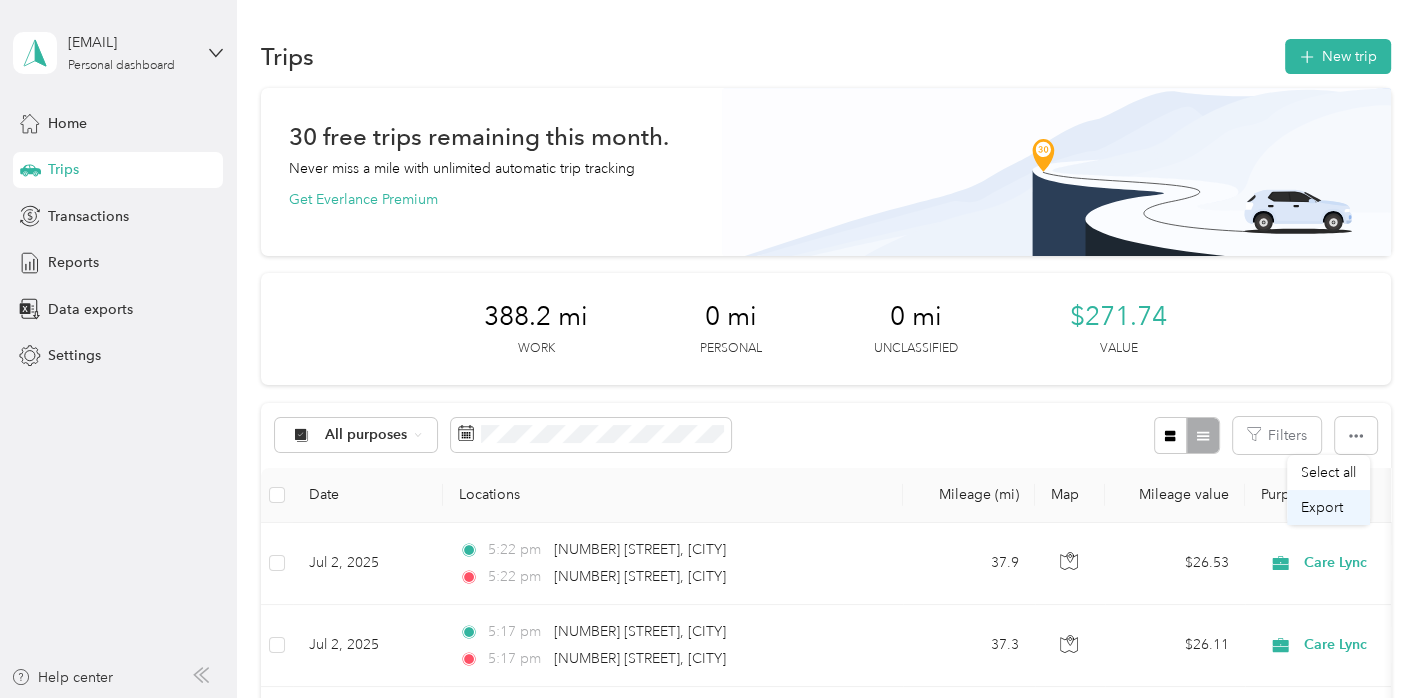 click on "Export" at bounding box center (1322, 507) 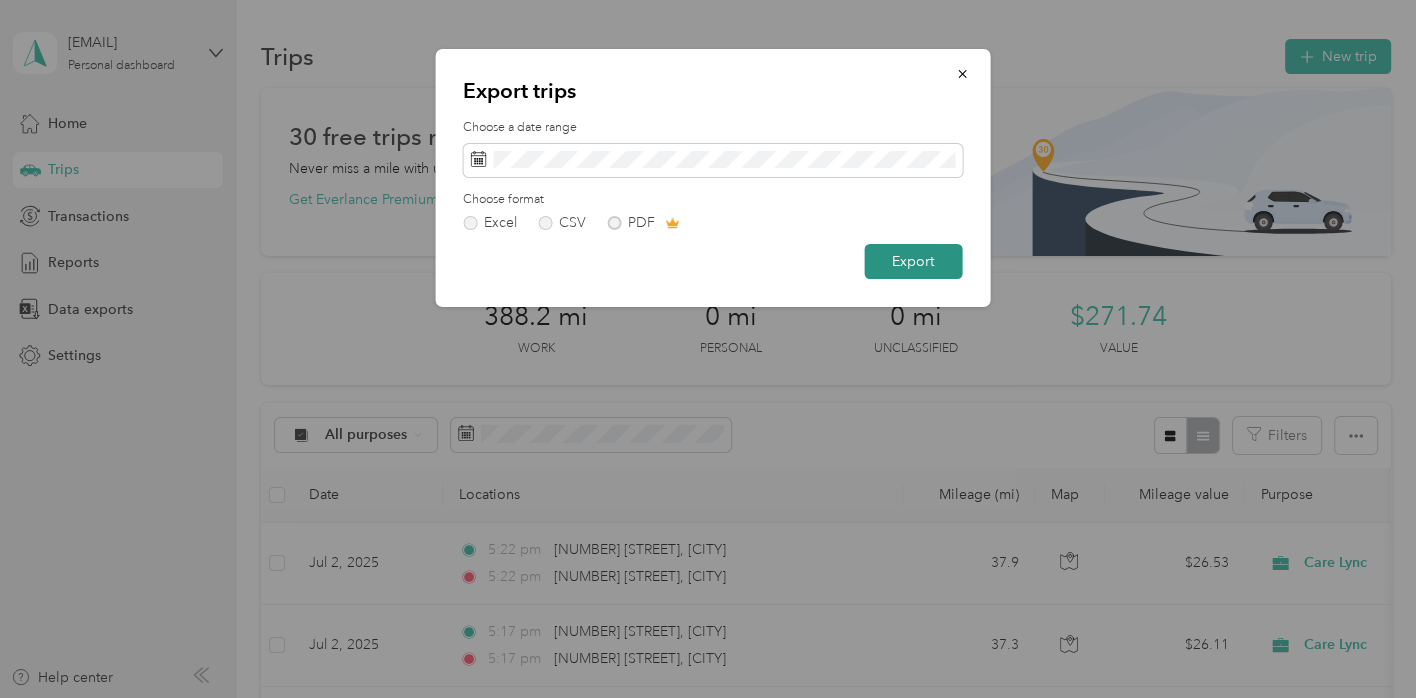 click on "Export" at bounding box center [913, 261] 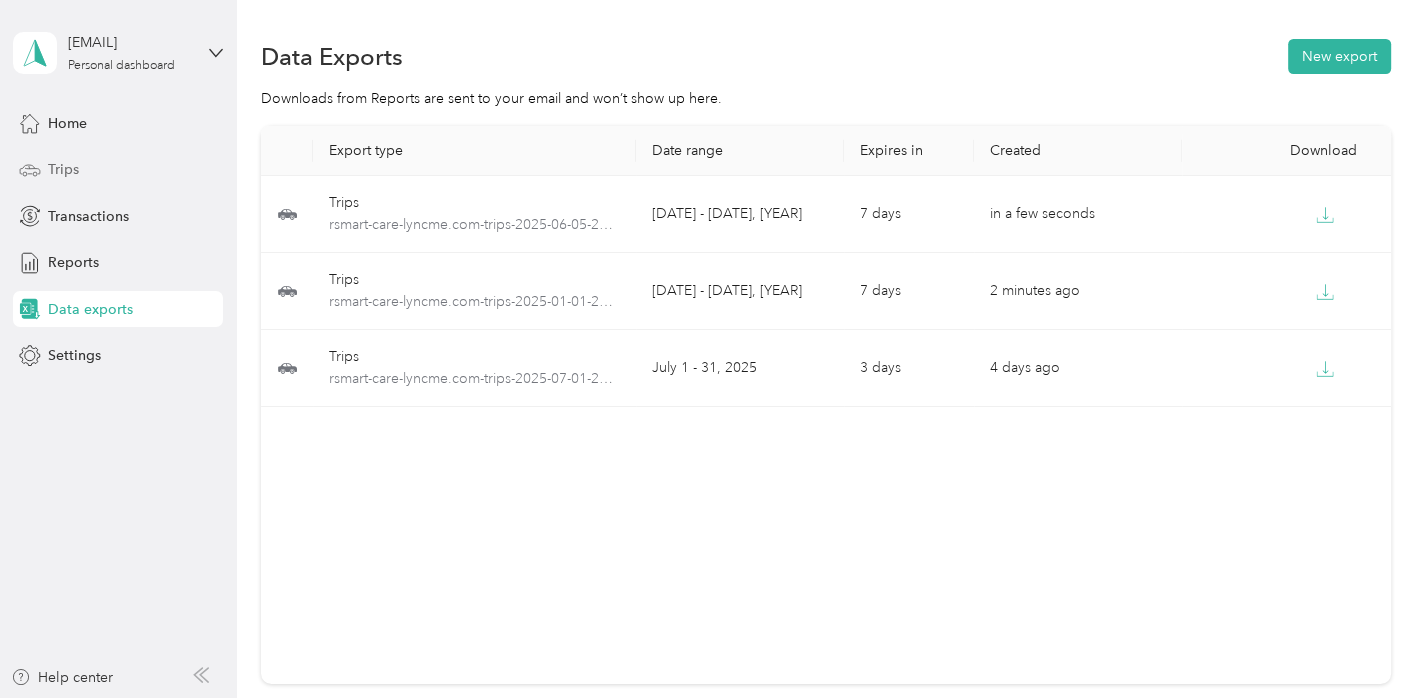click on "Trips" at bounding box center (118, 170) 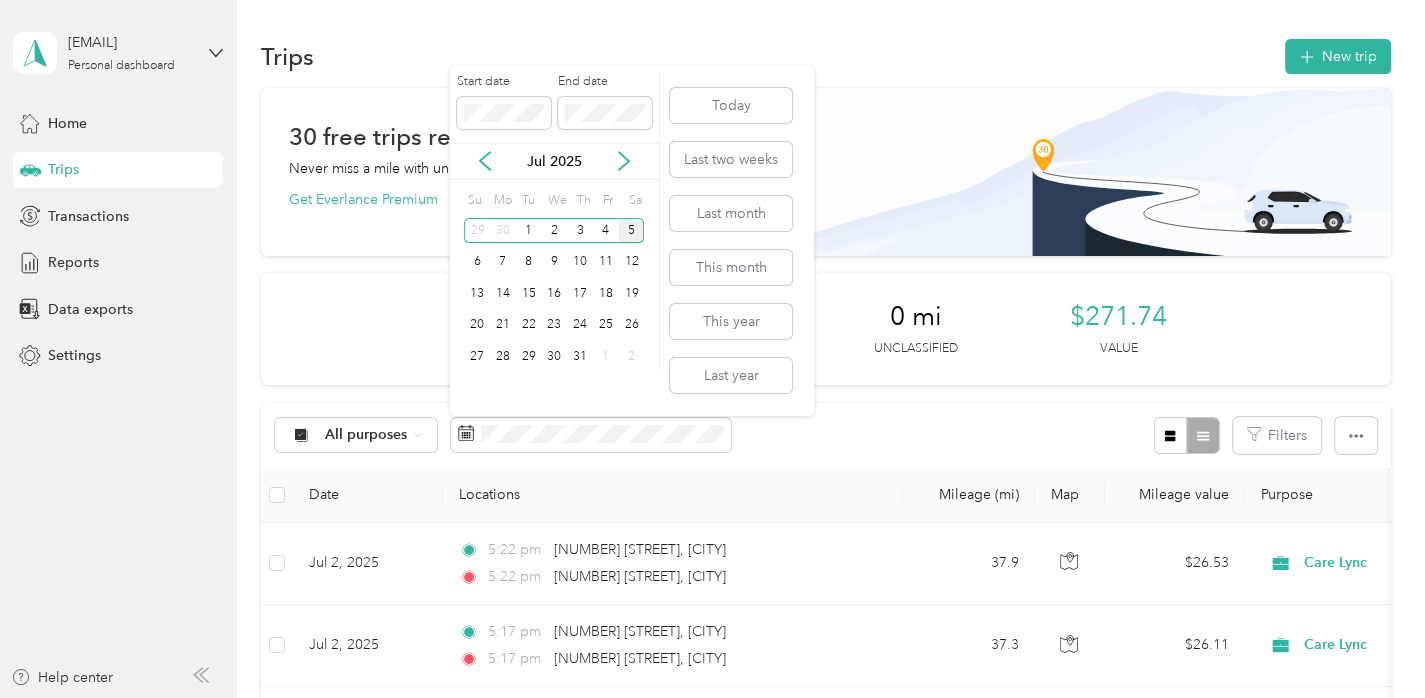 click on "5" at bounding box center (632, 230) 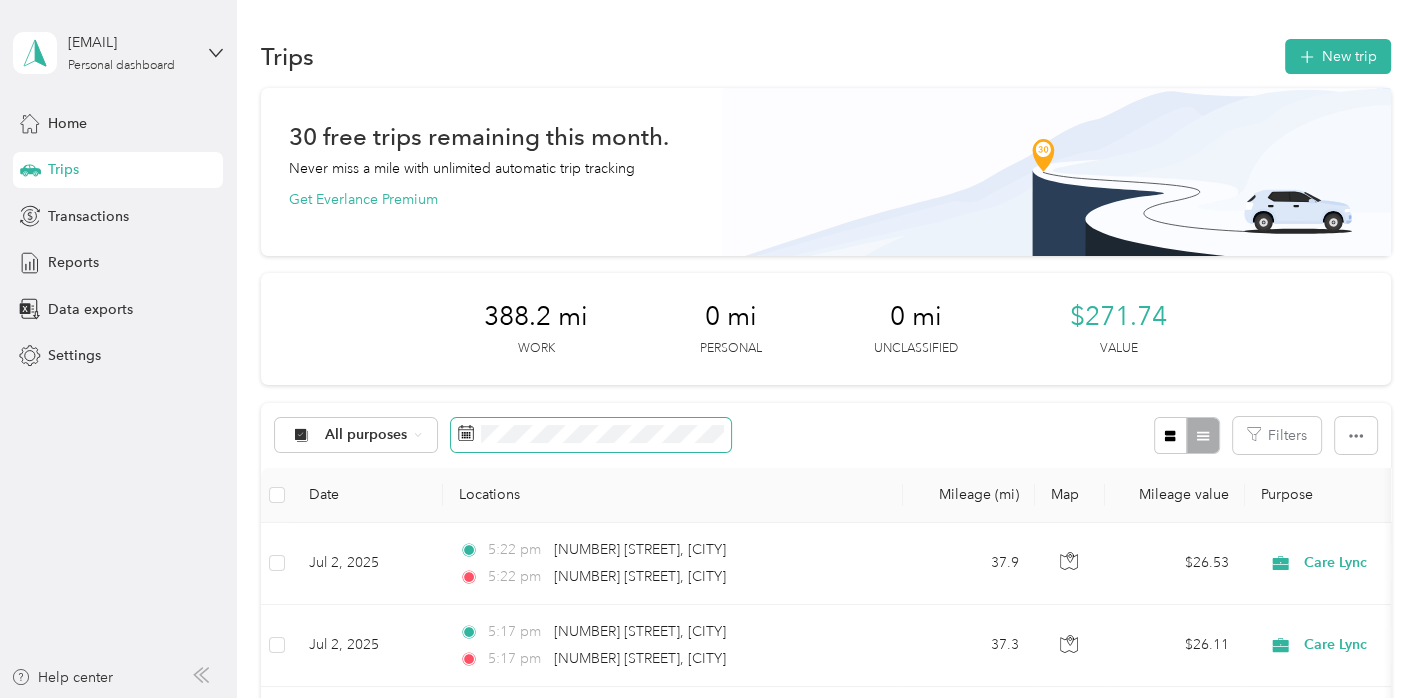 click at bounding box center (591, 435) 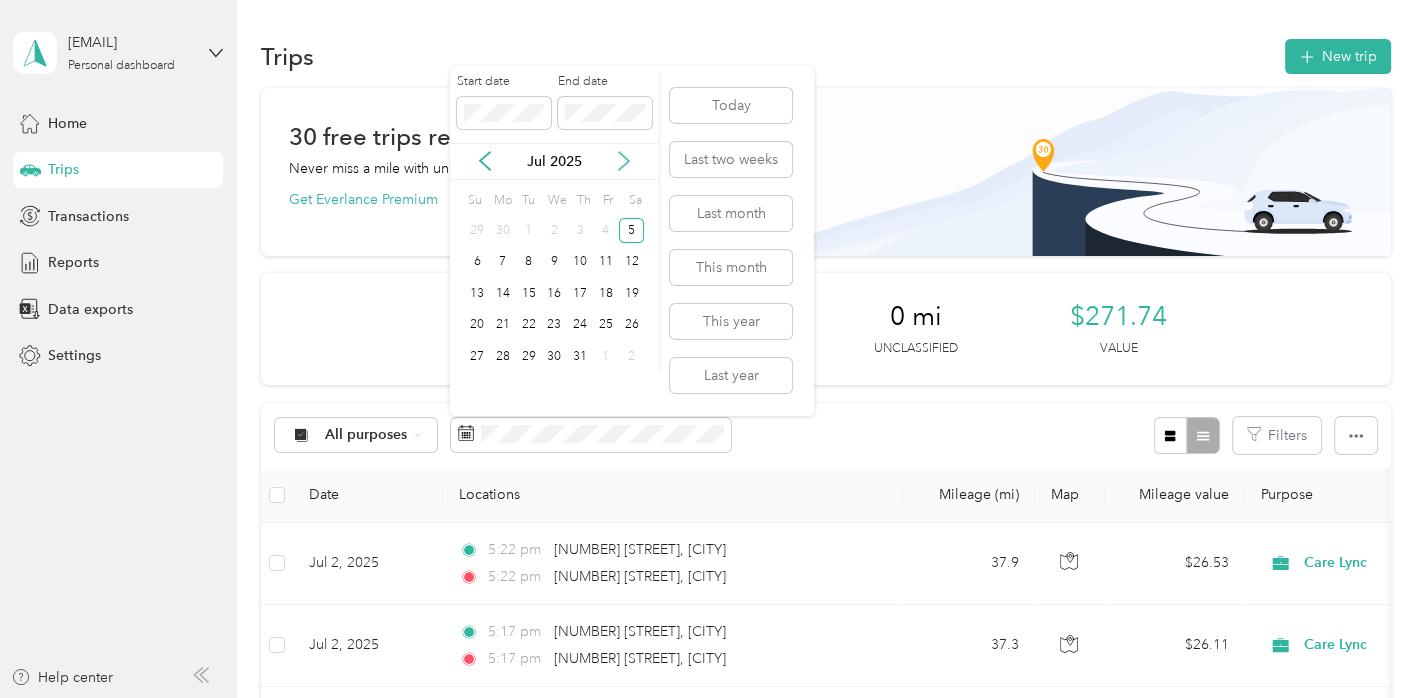 click 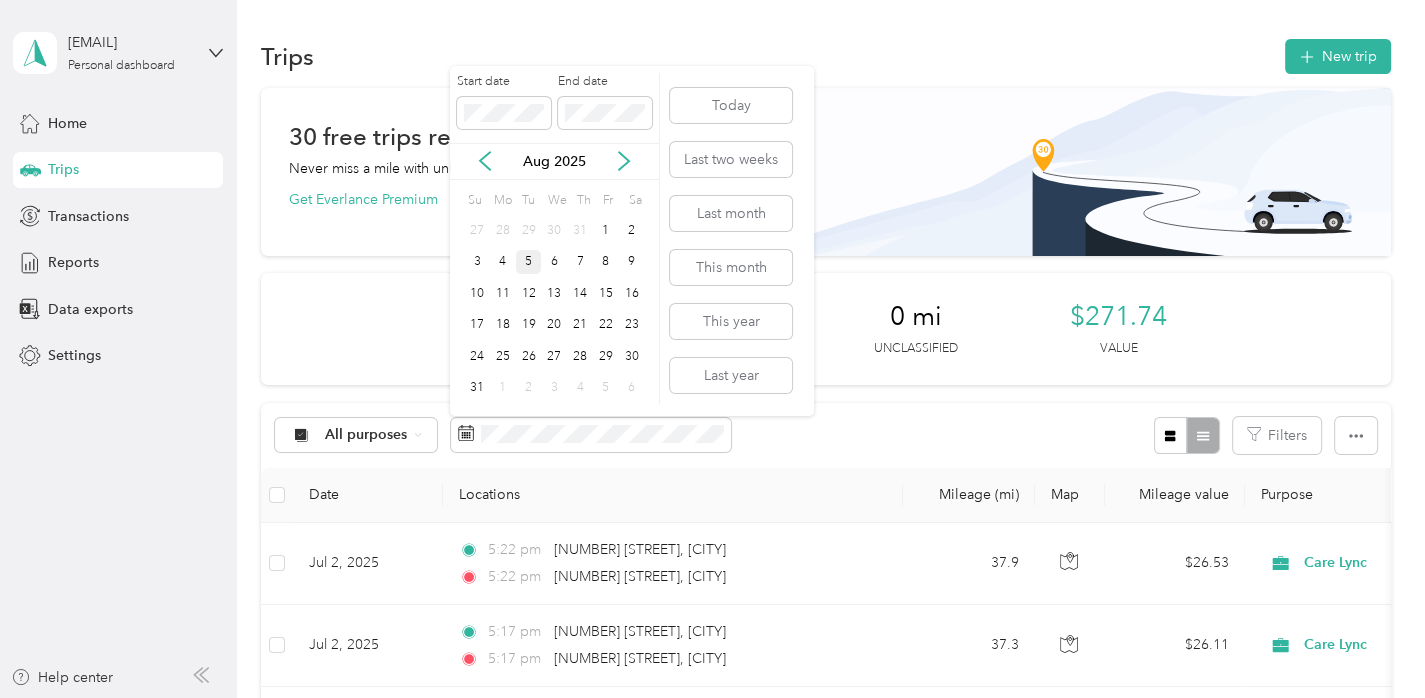 click on "5" at bounding box center (529, 262) 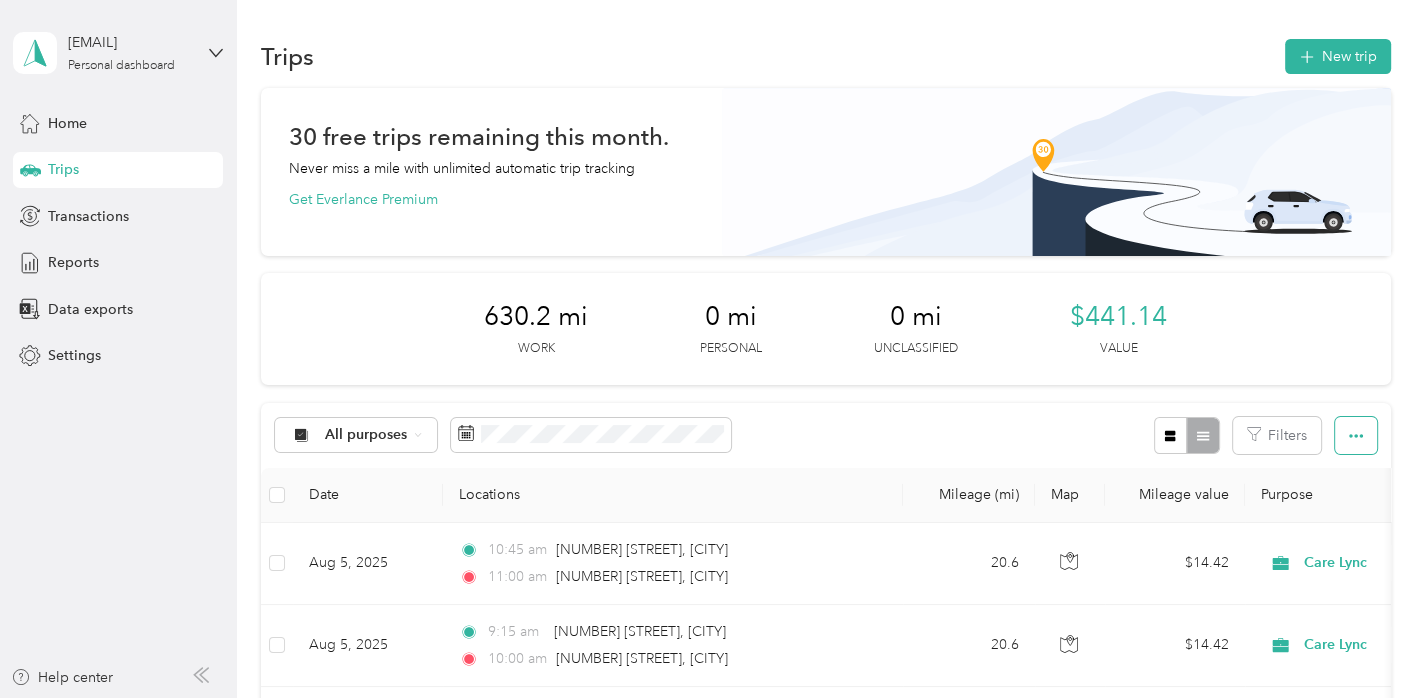 click 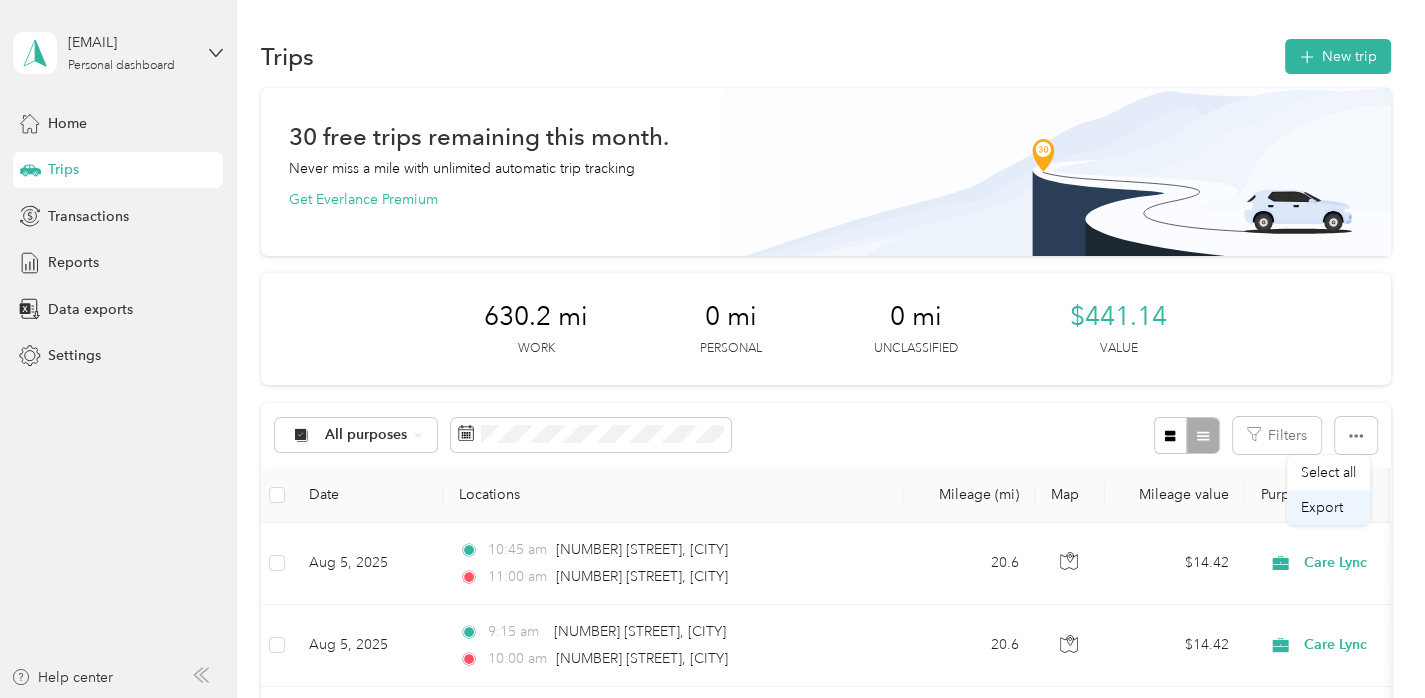 click on "Export" at bounding box center [1328, 507] 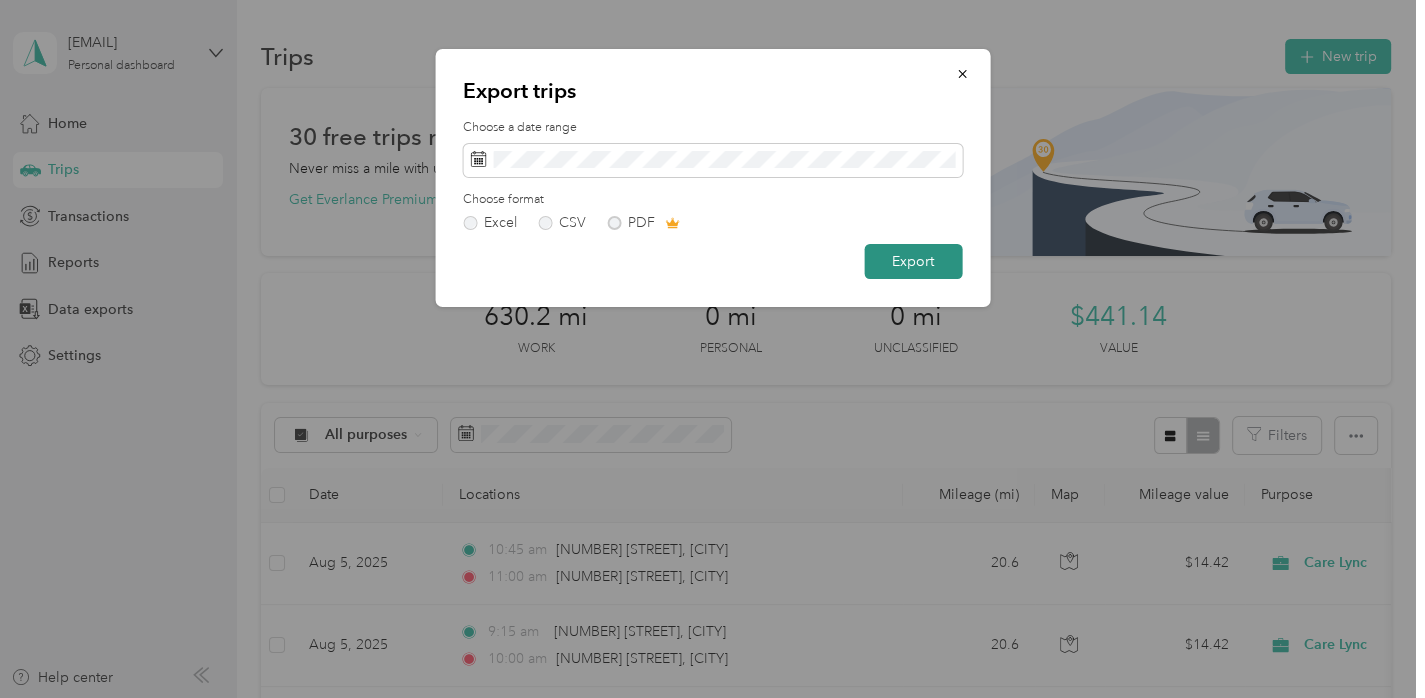 click on "Export" at bounding box center (913, 261) 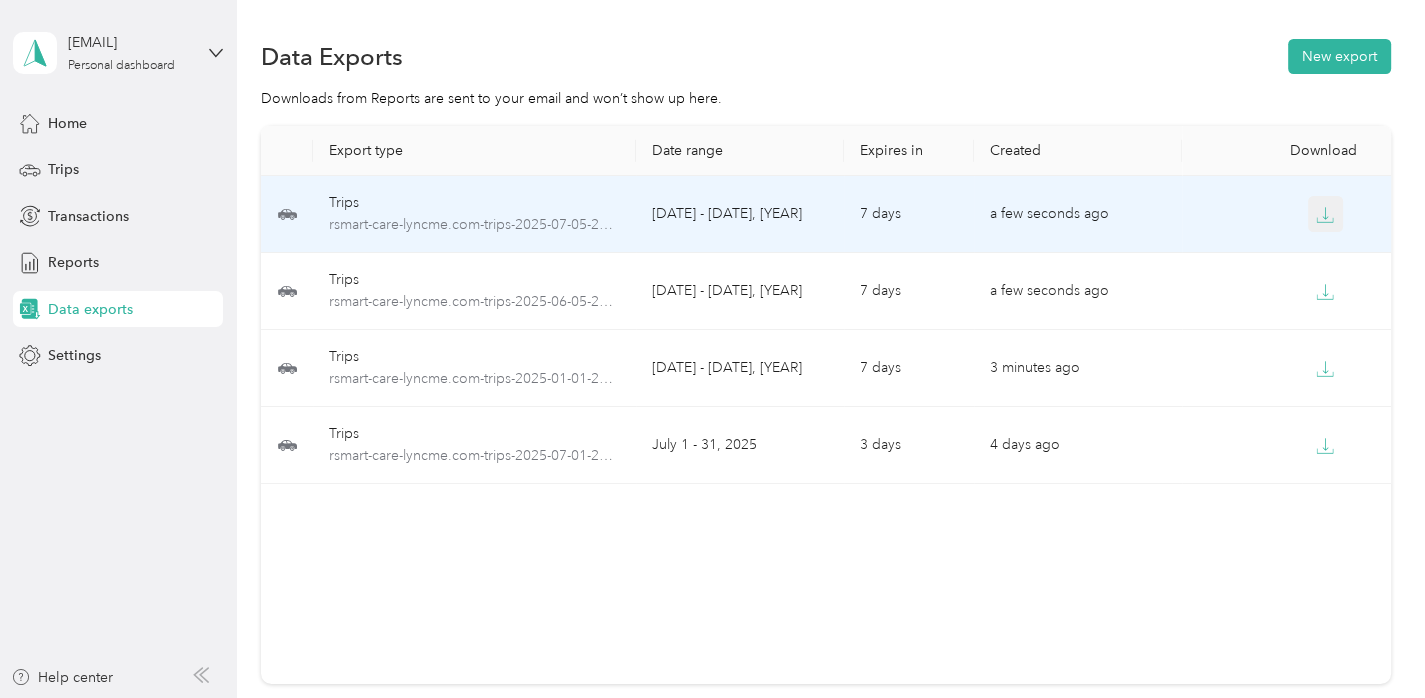 click 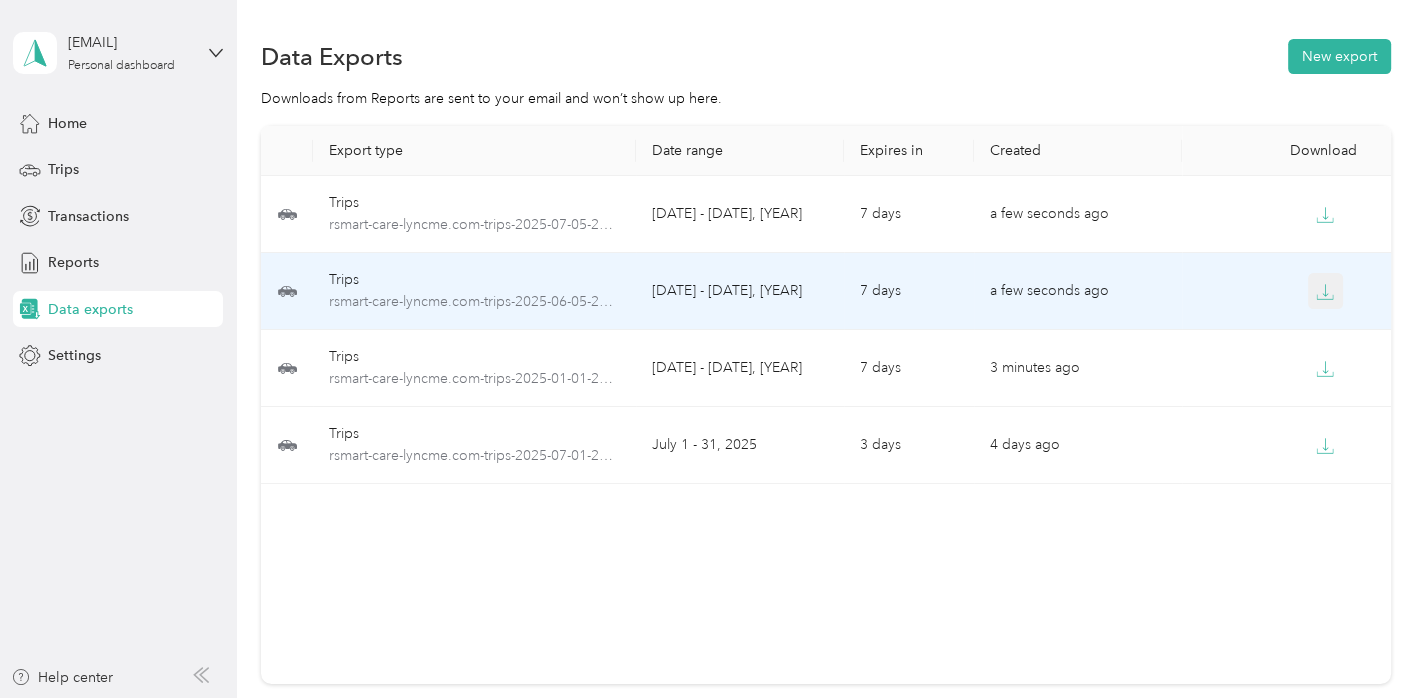 click 